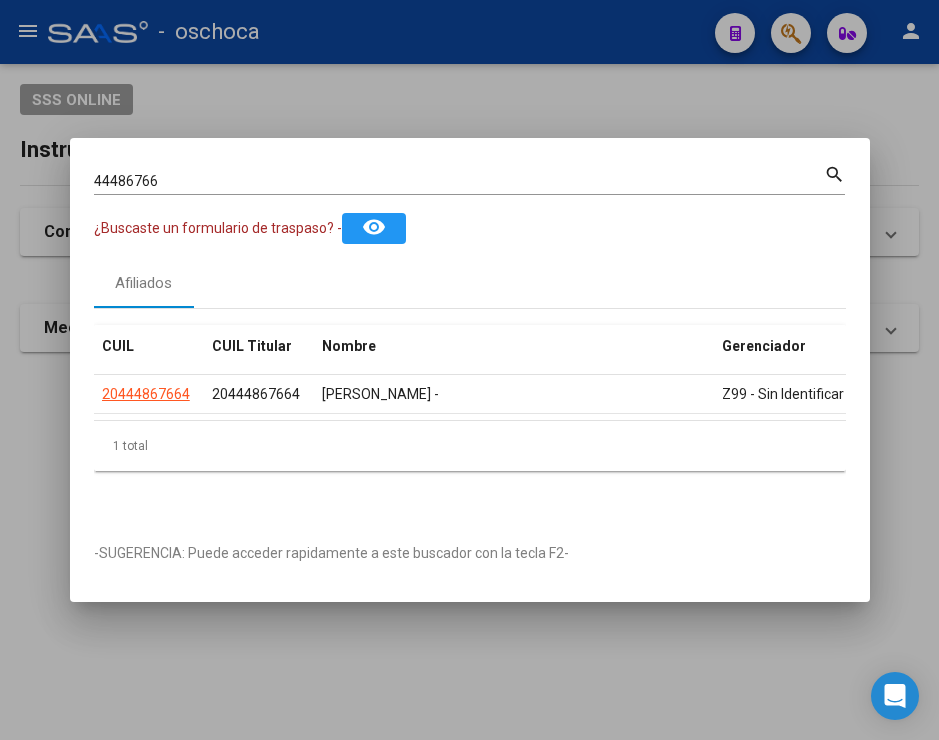 scroll, scrollTop: 0, scrollLeft: 0, axis: both 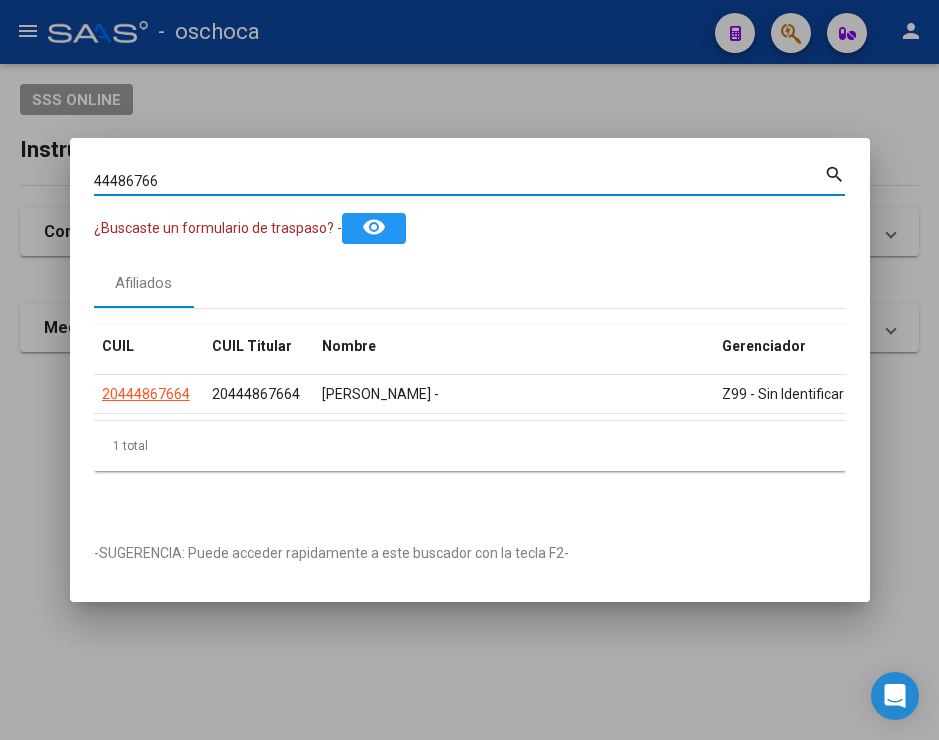 drag, startPoint x: 160, startPoint y: 172, endPoint x: -54, endPoint y: 132, distance: 217.70622 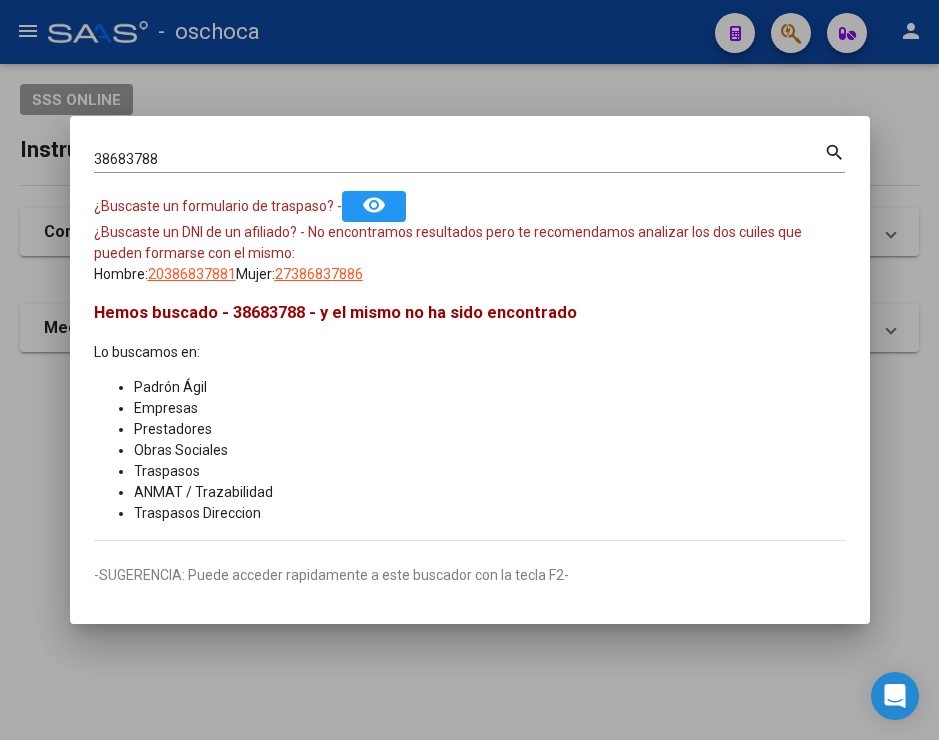 click on "38683788" at bounding box center [459, 159] 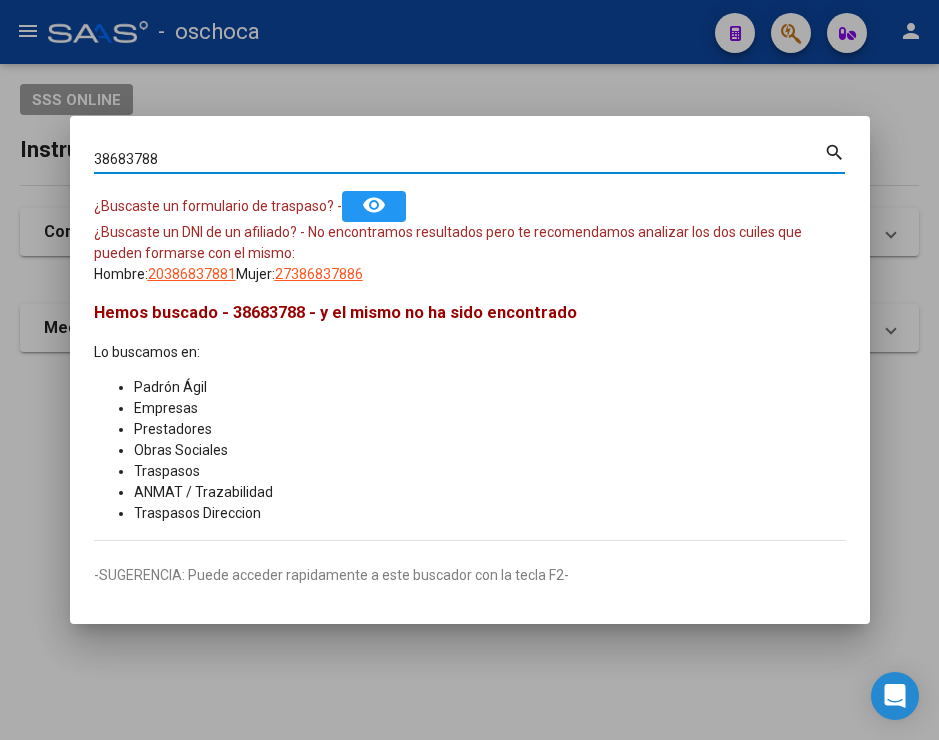 click on "38683788" at bounding box center [459, 159] 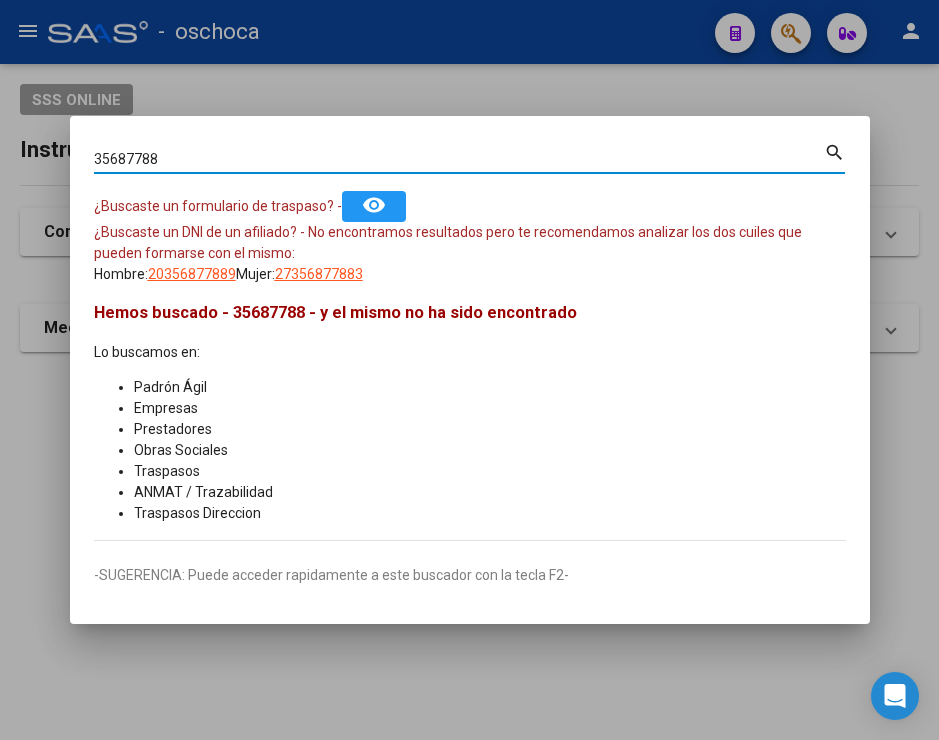 drag, startPoint x: 169, startPoint y: 160, endPoint x: -191, endPoint y: 118, distance: 362.4417 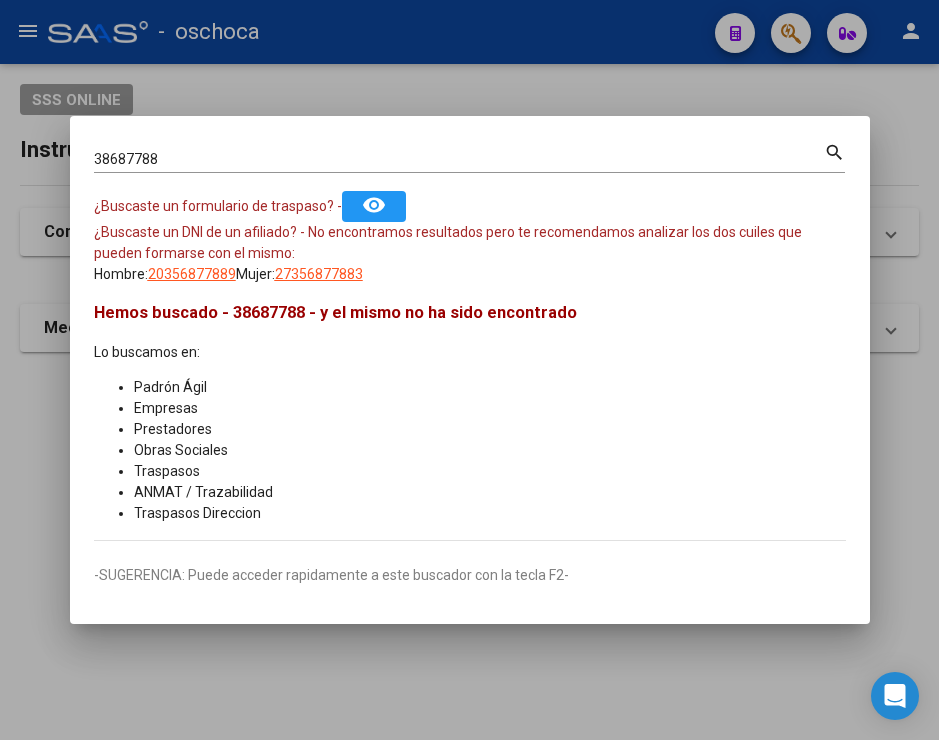 click on "38687788" at bounding box center (459, 159) 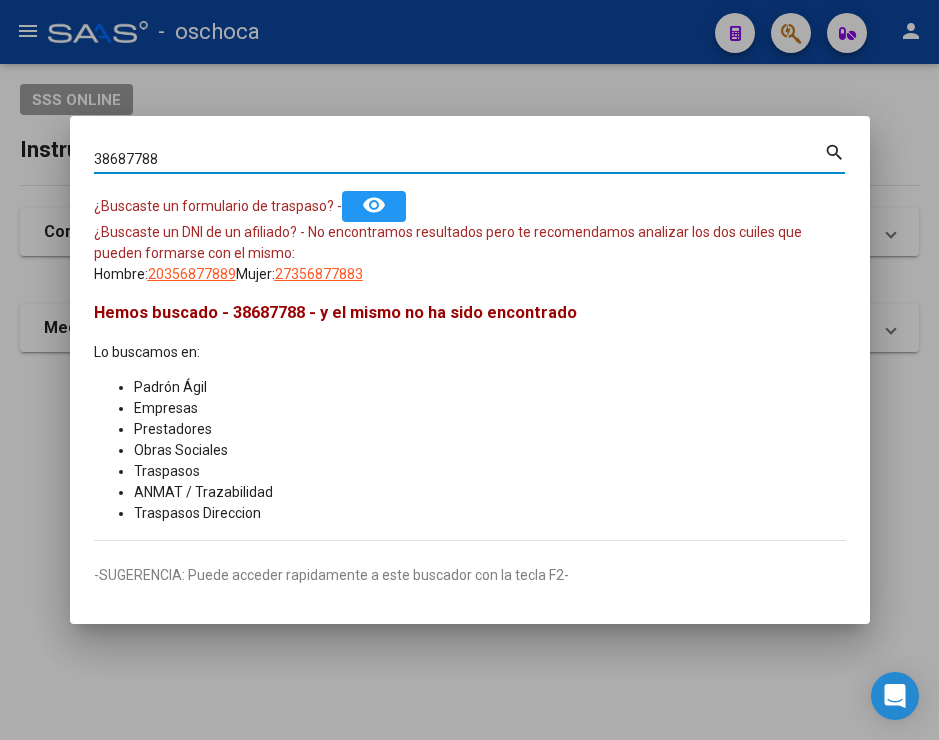 click on "38687788" at bounding box center (459, 159) 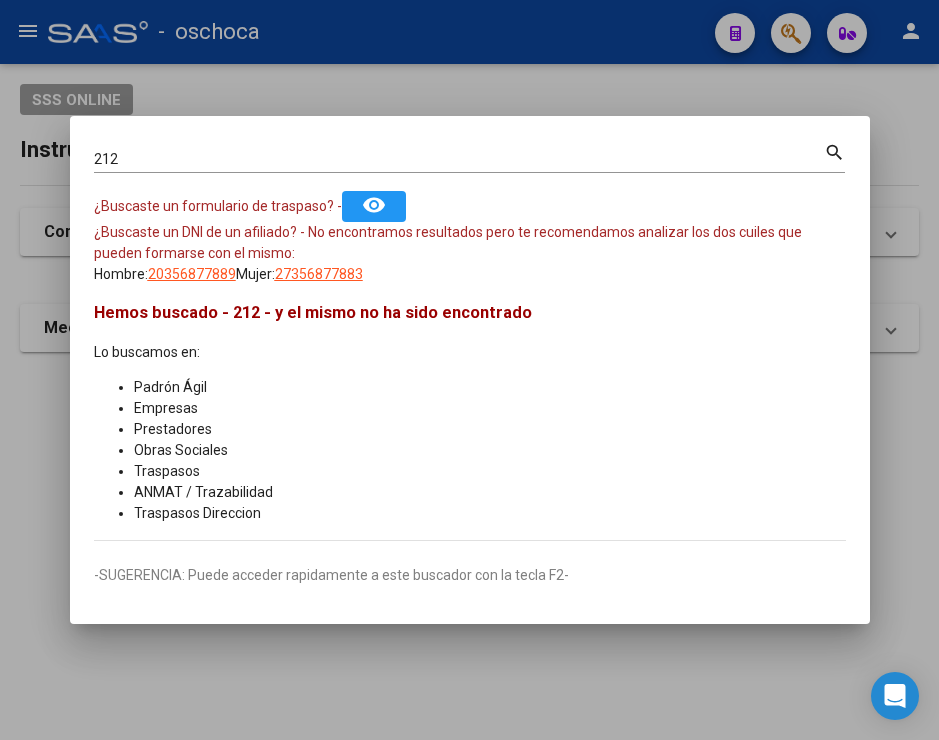 click on "212 Buscar (apellido, dni, [PERSON_NAME], [PERSON_NAME], cuit, obra social) search" at bounding box center (469, 165) 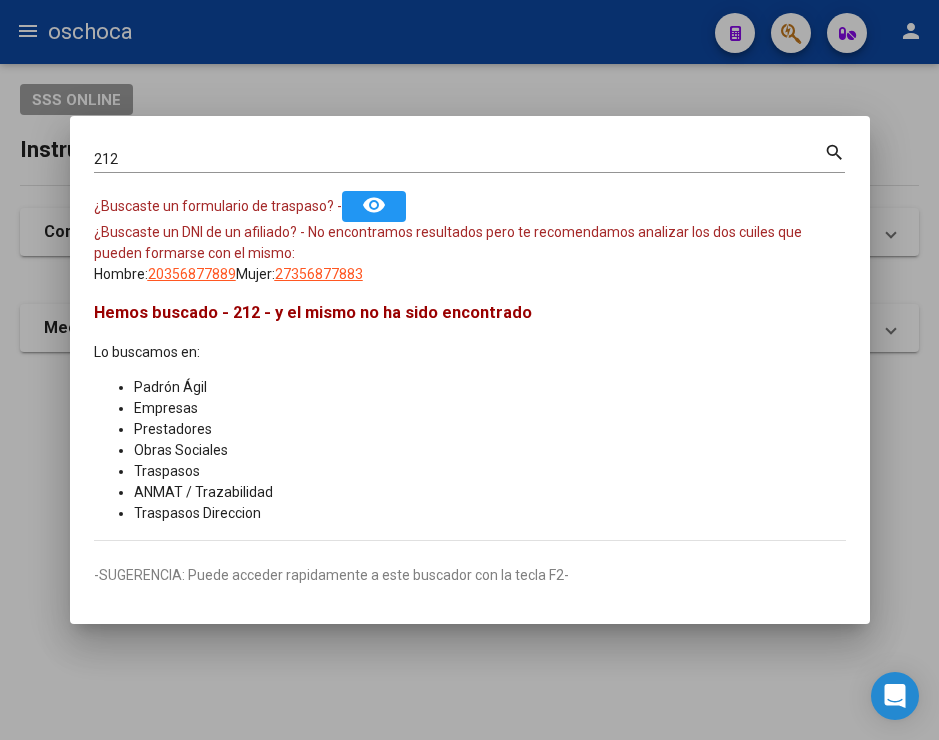 click on "212 Buscar (apellido, dni, cuil, nro traspaso, cuit, obra social) search ¿Buscaste un formulario de traspaso? -   remove_red_eye ¿Buscaste un DNI de un afiliado? - No encontramos resultados pero te recomendamos analizar los dos cuiles que pueden formarse con el mismo:  Hombre:  20356877889     Mujer:  27356877883 Hemos buscado - 212 - y el mismo no ha sido encontrado  Lo buscamos en:  Padrón Ágil Empresas Prestadores Obras Sociales Traspasos ANMAT / Trazabilidad Traspasos Direccion -SUGERENCIA: Puede acceder rapidamente a este buscador con la tecla F2-" at bounding box center [469, 370] 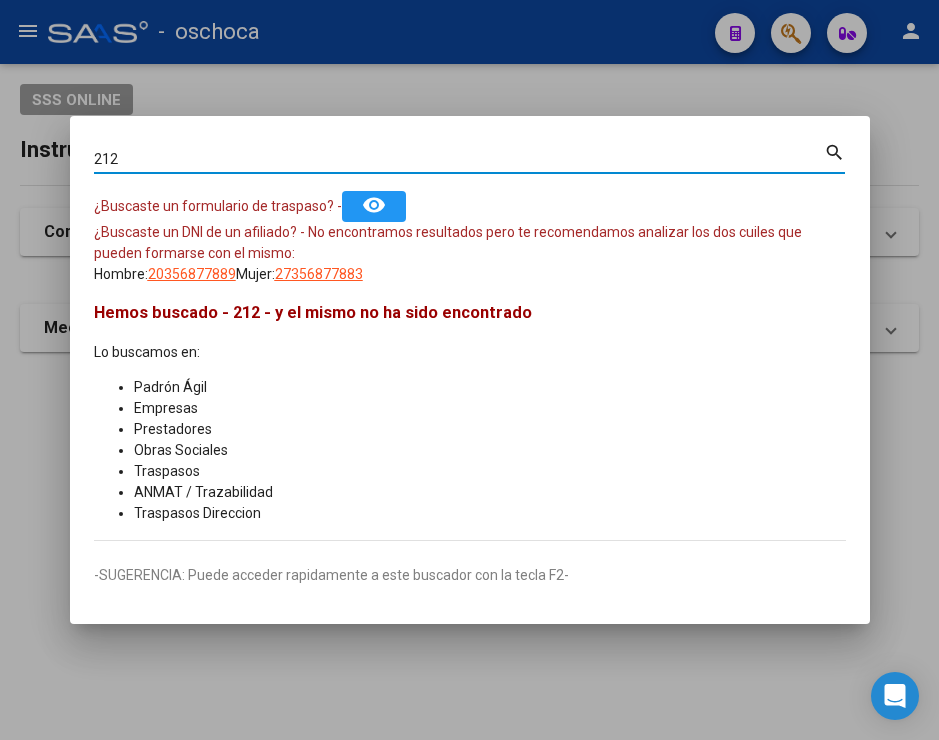 drag, startPoint x: 138, startPoint y: 157, endPoint x: 25, endPoint y: 120, distance: 118.90332 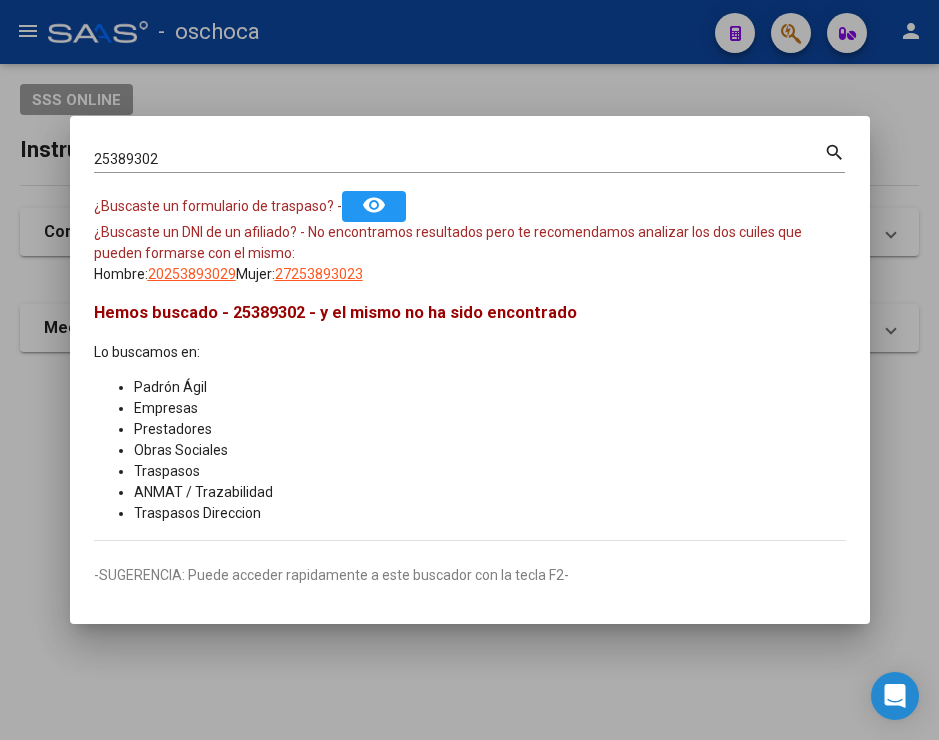 click on "25389302" at bounding box center [459, 159] 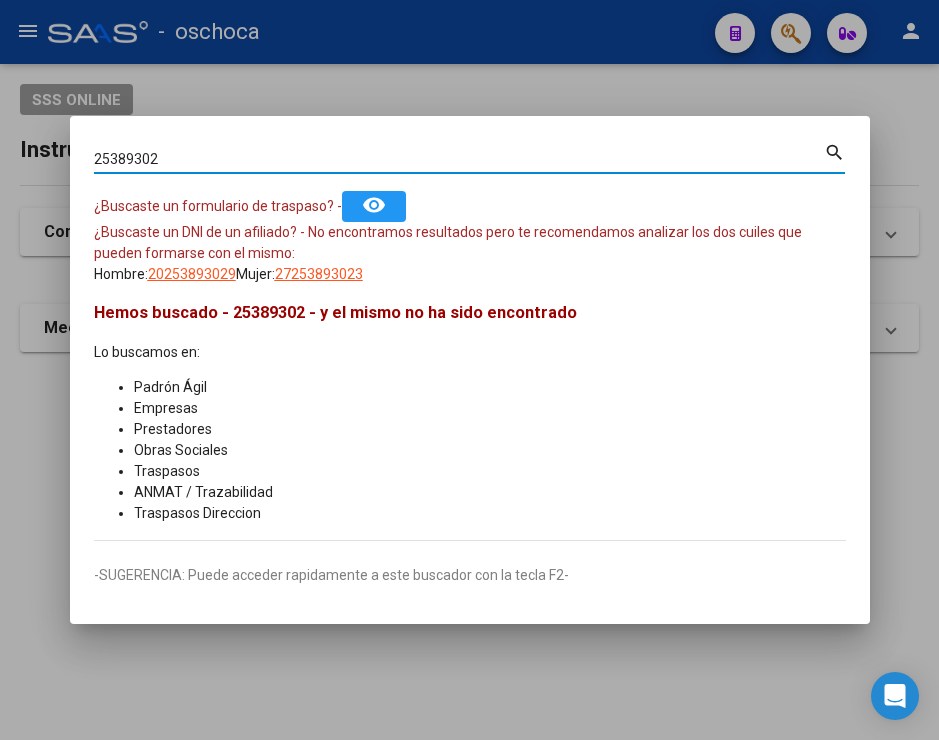 drag, startPoint x: 185, startPoint y: 166, endPoint x: 29, endPoint y: 144, distance: 157.54364 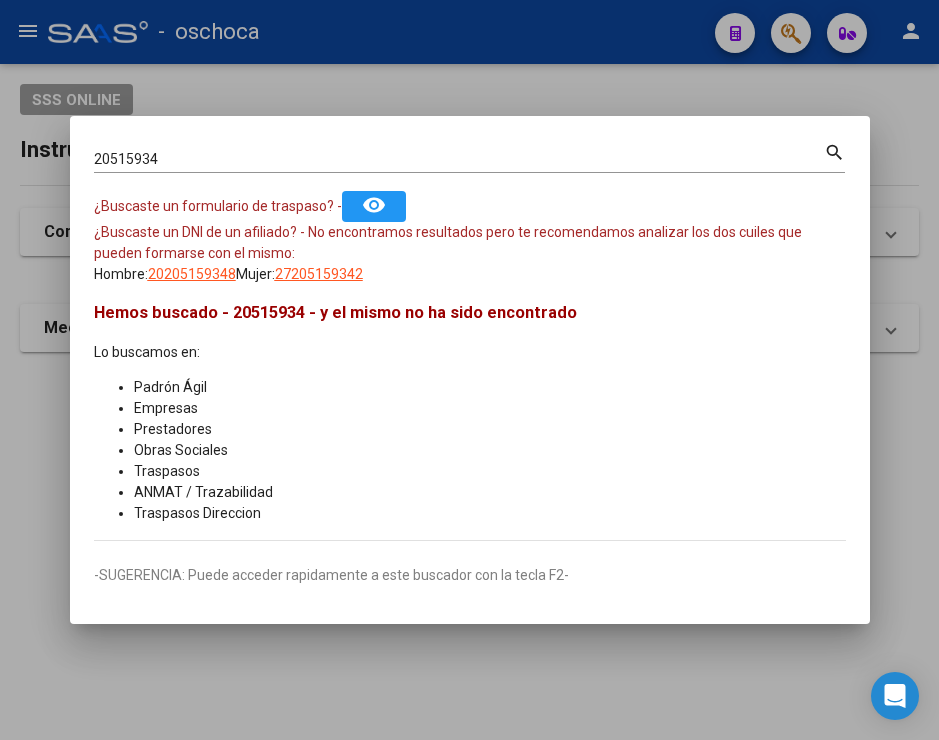 click on "20515934 Buscar (apellido, dni, cuil, nro traspaso, cuit, obra social) search ¿Buscaste un formulario de traspaso? -   remove_red_eye ¿Buscaste un DNI de un afiliado? - No encontramos resultados pero te recomendamos analizar los dos cuiles que pueden formarse con el mismo:  Hombre:  20205159348     Mujer:  27205159342 Hemos buscado - 20515934 - y el mismo no ha sido encontrado  Lo buscamos en:  Padrón Ágil Empresas Prestadores Obras Sociales Traspasos ANMAT / Trazabilidad Traspasos Direccion -SUGERENCIA: Puede acceder rapidamente a este buscador con la tecla F2-" at bounding box center (470, 370) 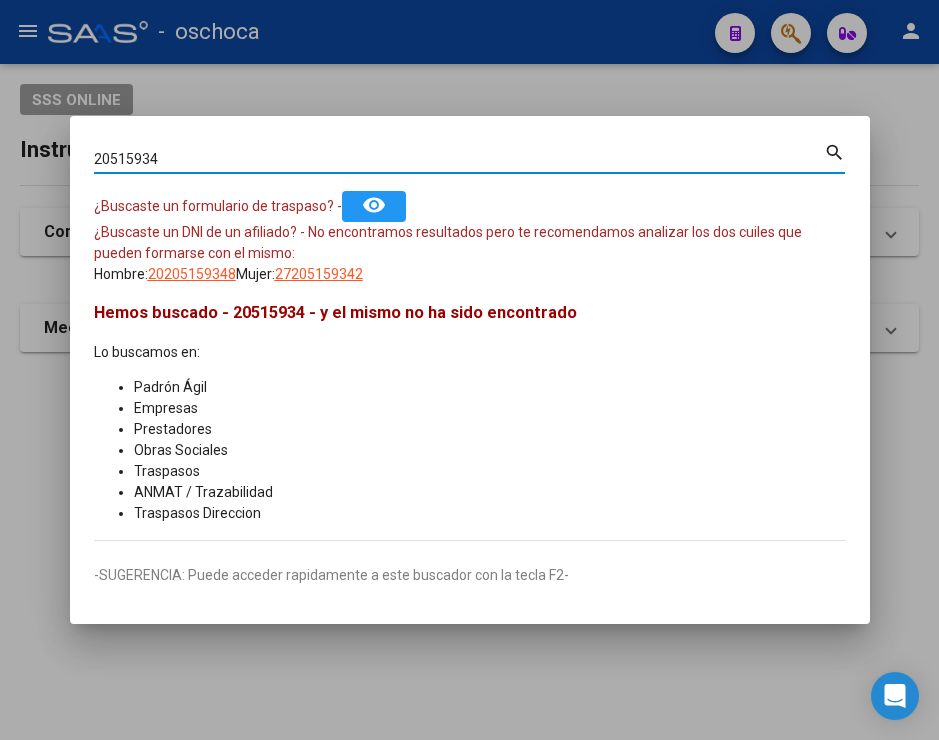 drag, startPoint x: 186, startPoint y: 163, endPoint x: -37, endPoint y: 95, distance: 233.1373 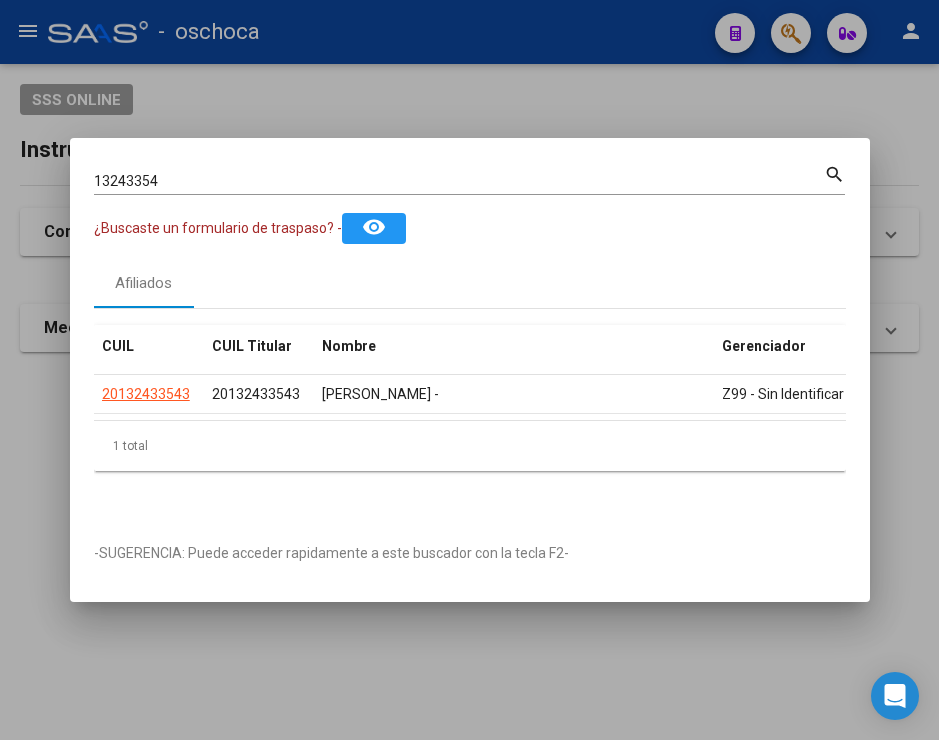 click on "Afiliados" 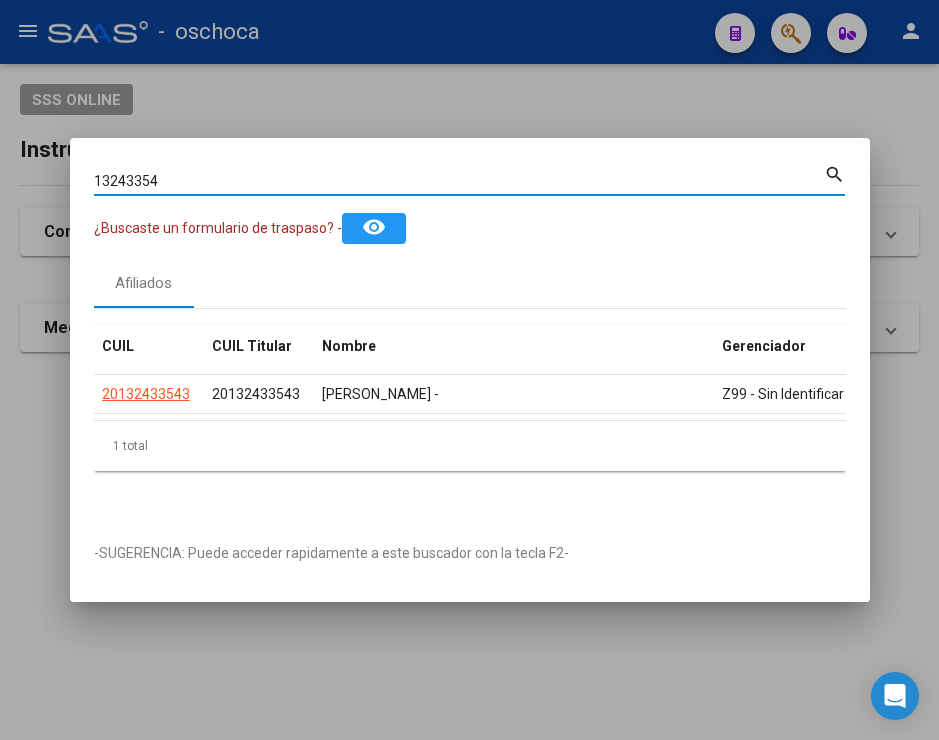 click on "13243354" at bounding box center [459, 181] 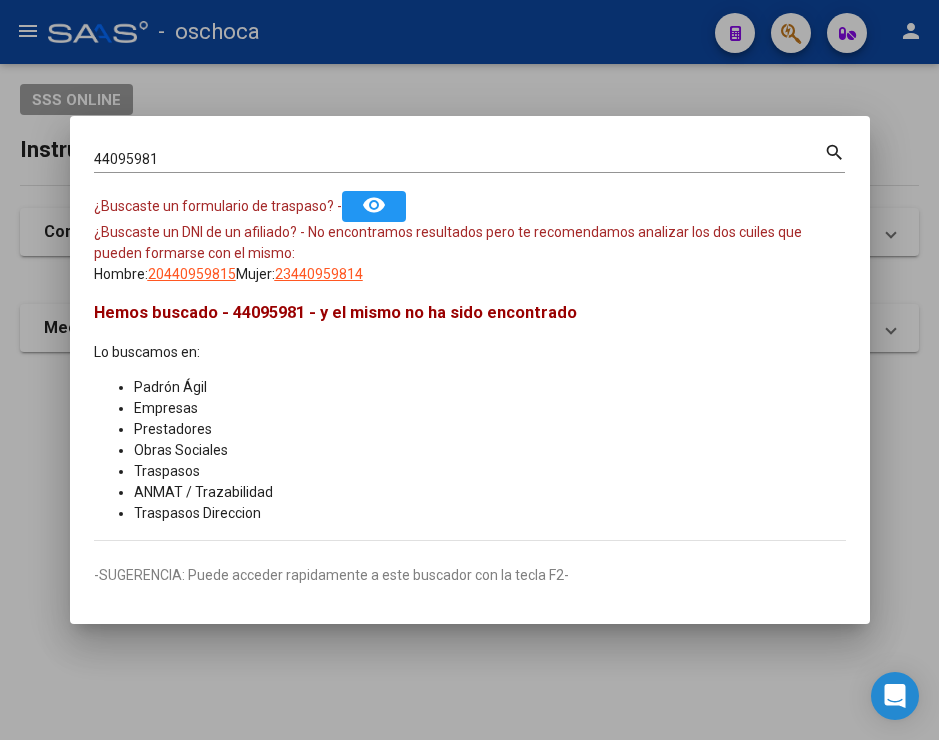 drag, startPoint x: 387, startPoint y: 120, endPoint x: 389, endPoint y: 134, distance: 14.142136 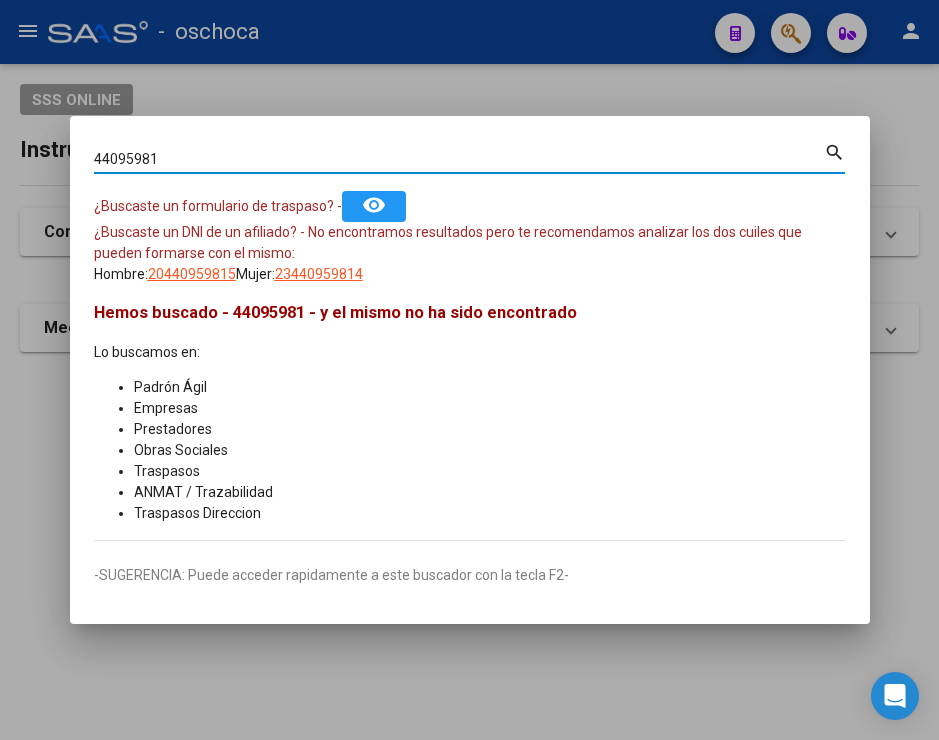 click on "44095981" at bounding box center [459, 159] 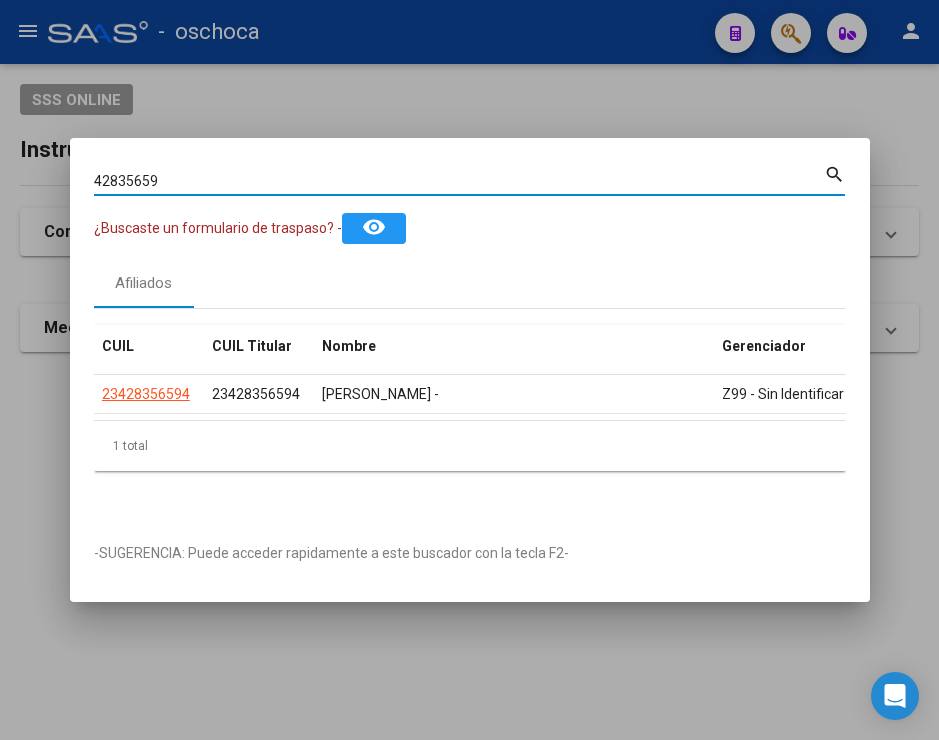 drag, startPoint x: 175, startPoint y: 171, endPoint x: -179, endPoint y: 80, distance: 365.50925 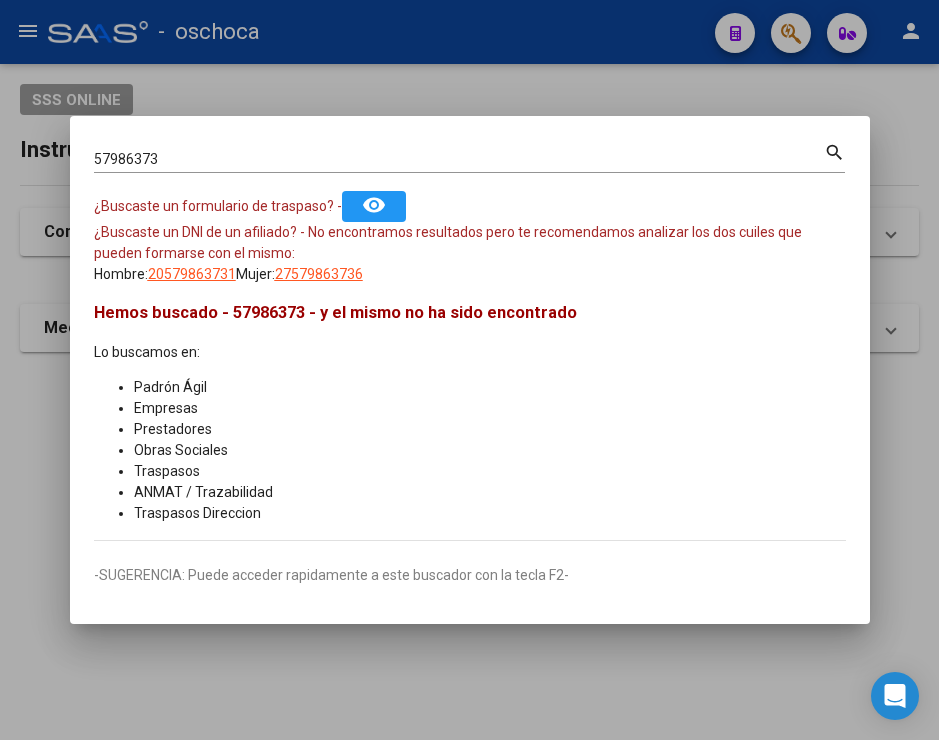 click on "57986373" at bounding box center [459, 159] 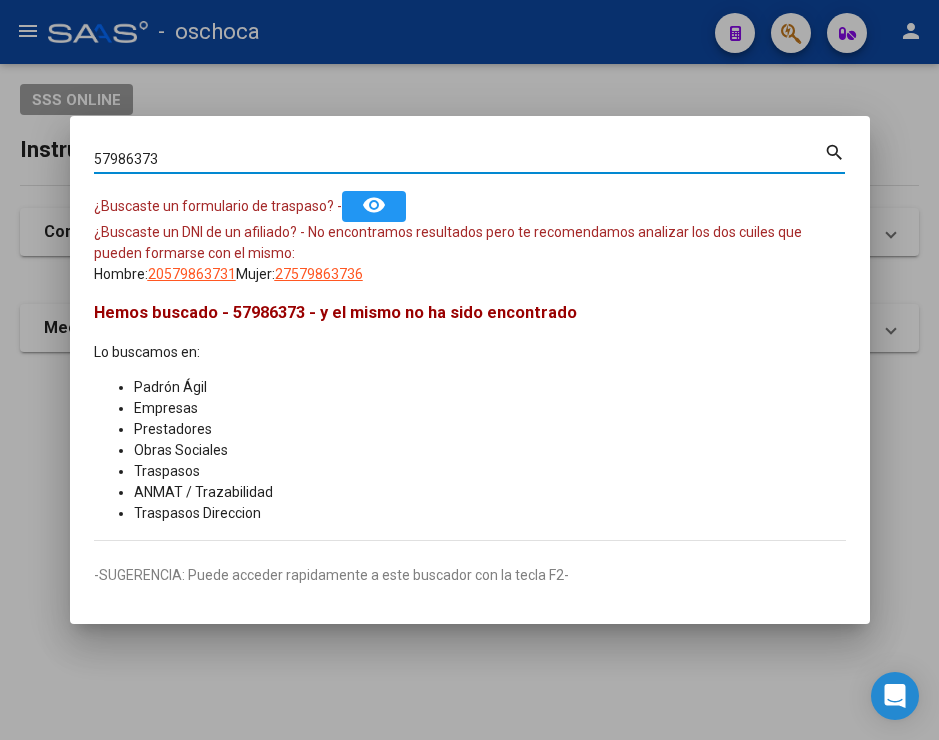 click on "57986373" at bounding box center (459, 159) 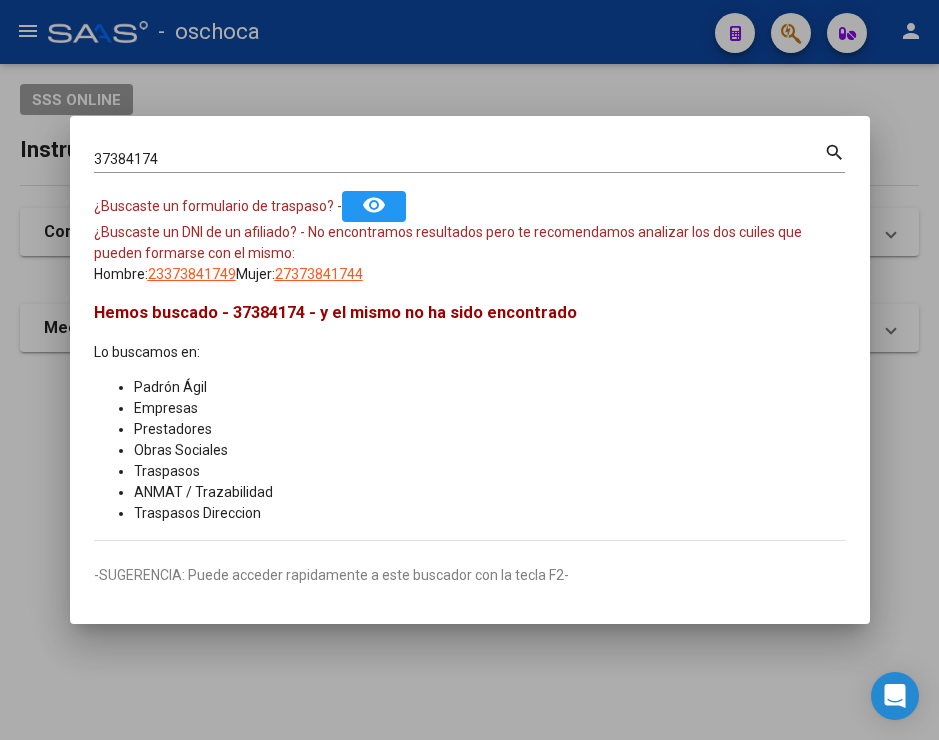 click on "37384174 Buscar (apellido, dni, [PERSON_NAME], [PERSON_NAME], cuit, obra social) search" at bounding box center [469, 156] 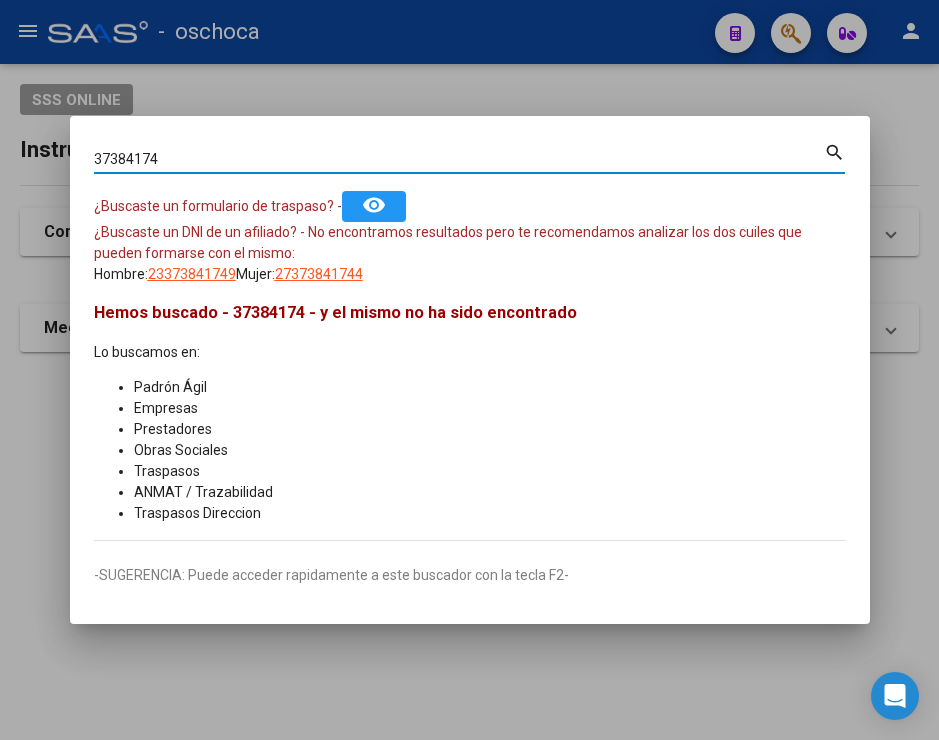 click on "37384174 Buscar (apellido, dni, [PERSON_NAME], [PERSON_NAME], cuit, obra social) search" at bounding box center (469, 156) 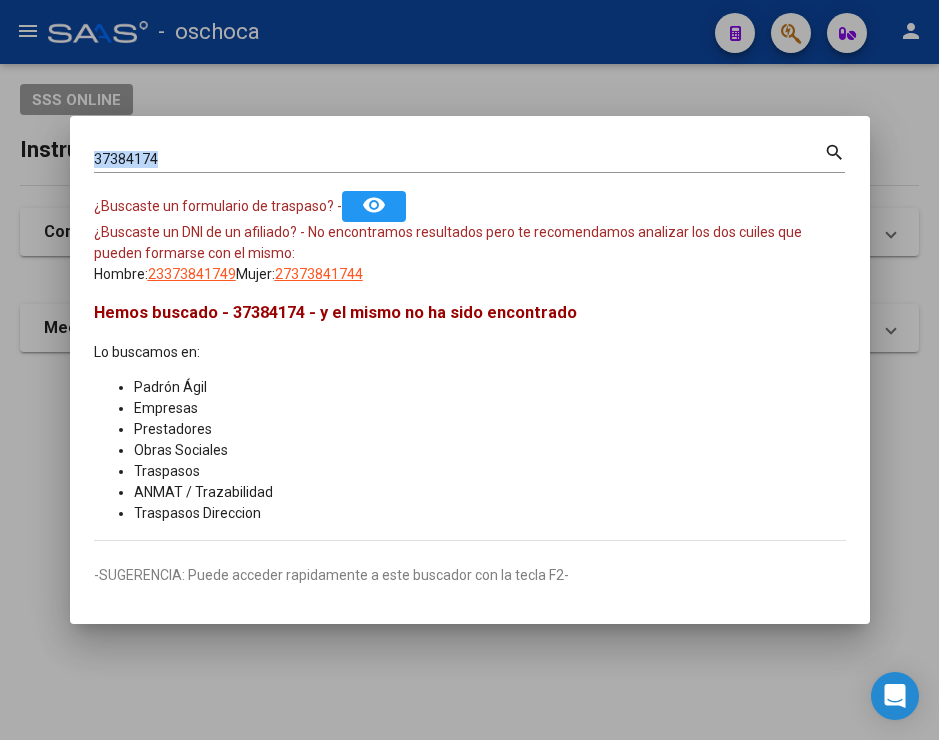 drag, startPoint x: 176, startPoint y: 141, endPoint x: 171, endPoint y: 157, distance: 16.763054 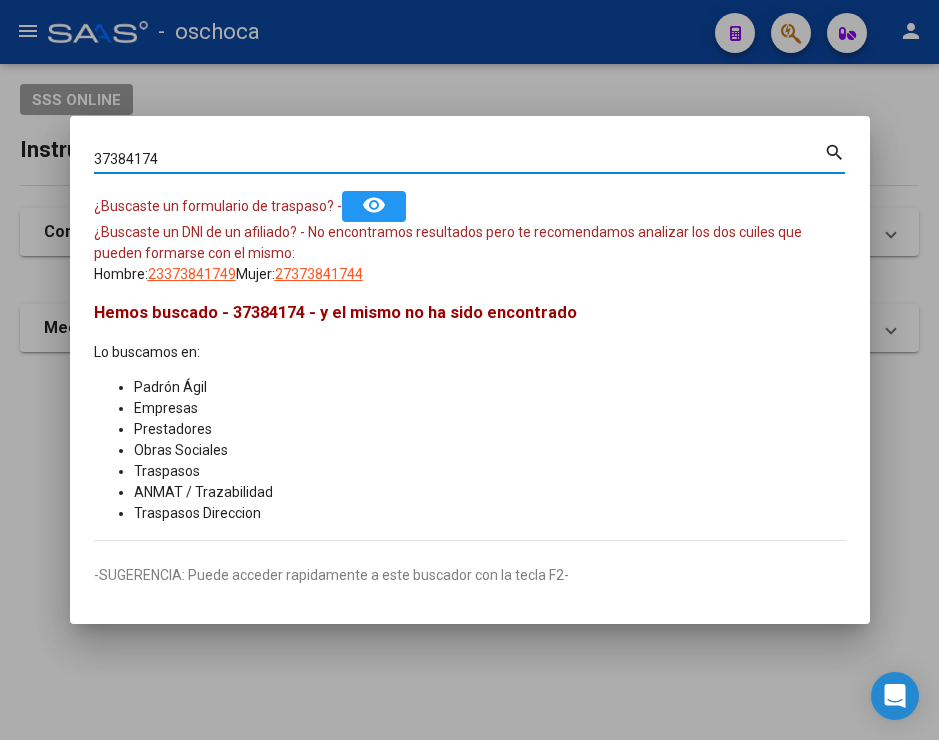 click on "37384174" at bounding box center (459, 159) 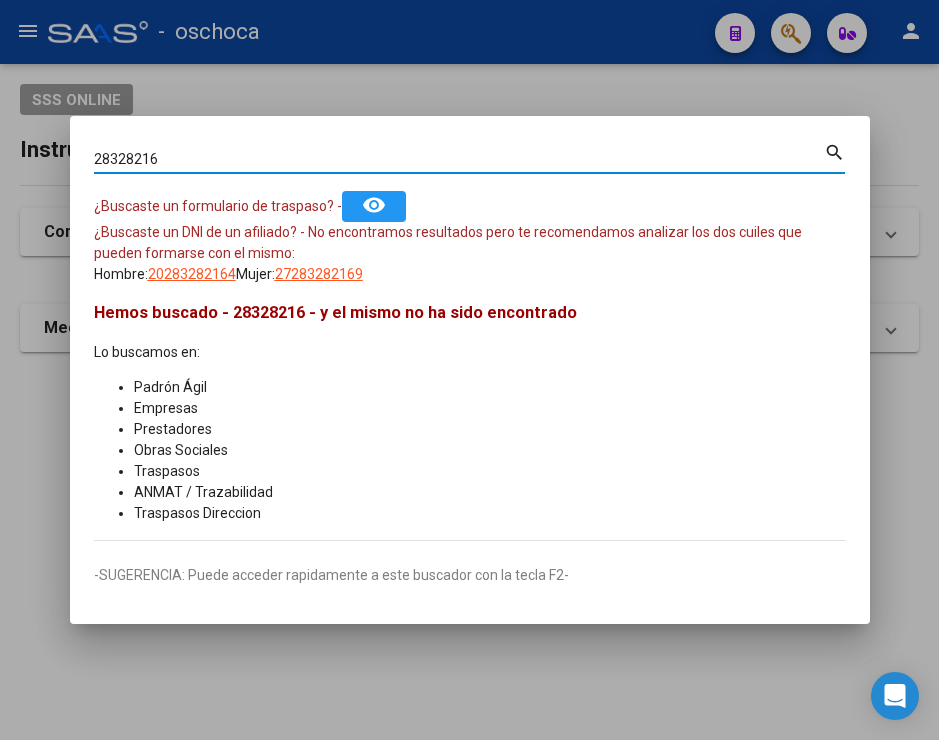 click on "28328216" at bounding box center (459, 159) 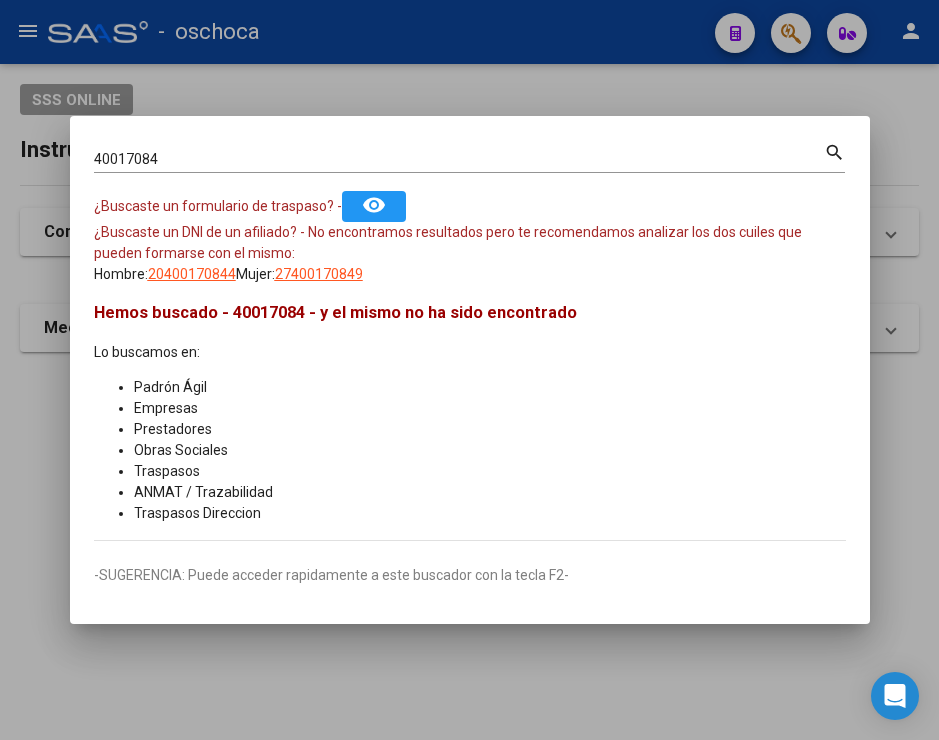 click on "40017084" at bounding box center (459, 159) 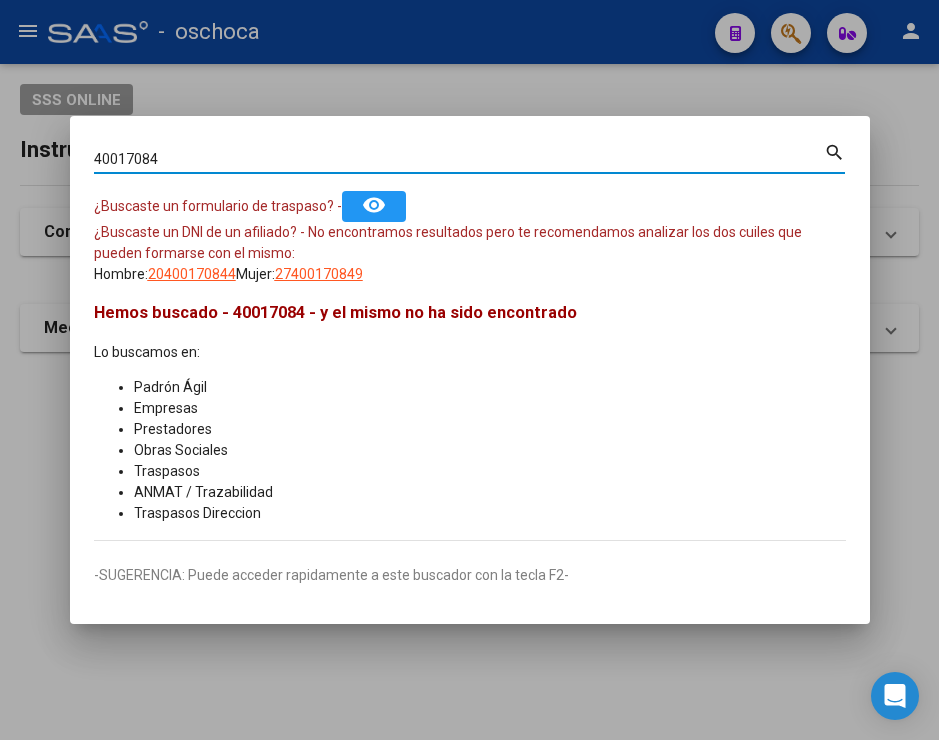 click on "40017084" at bounding box center (459, 159) 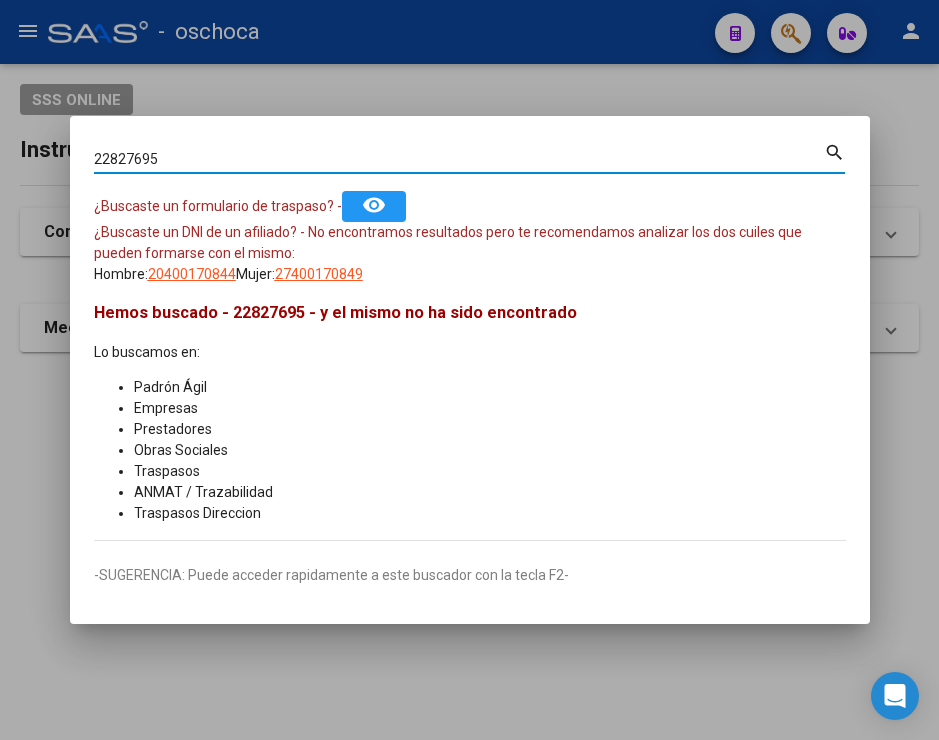 type on "22827695" 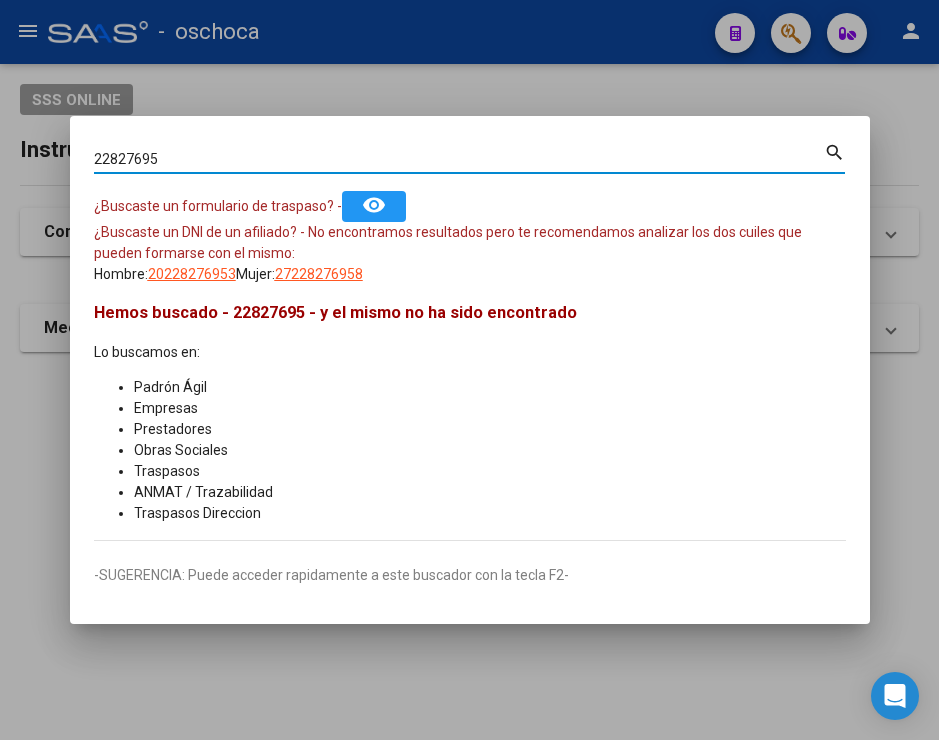 click on "22827695" at bounding box center [459, 159] 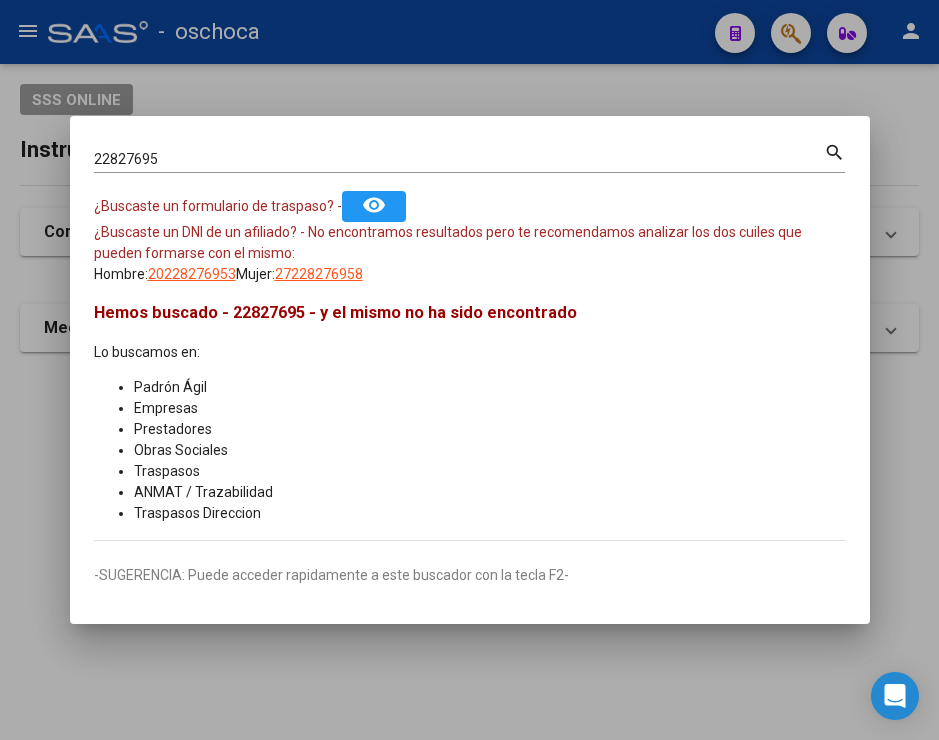 click at bounding box center (469, 370) 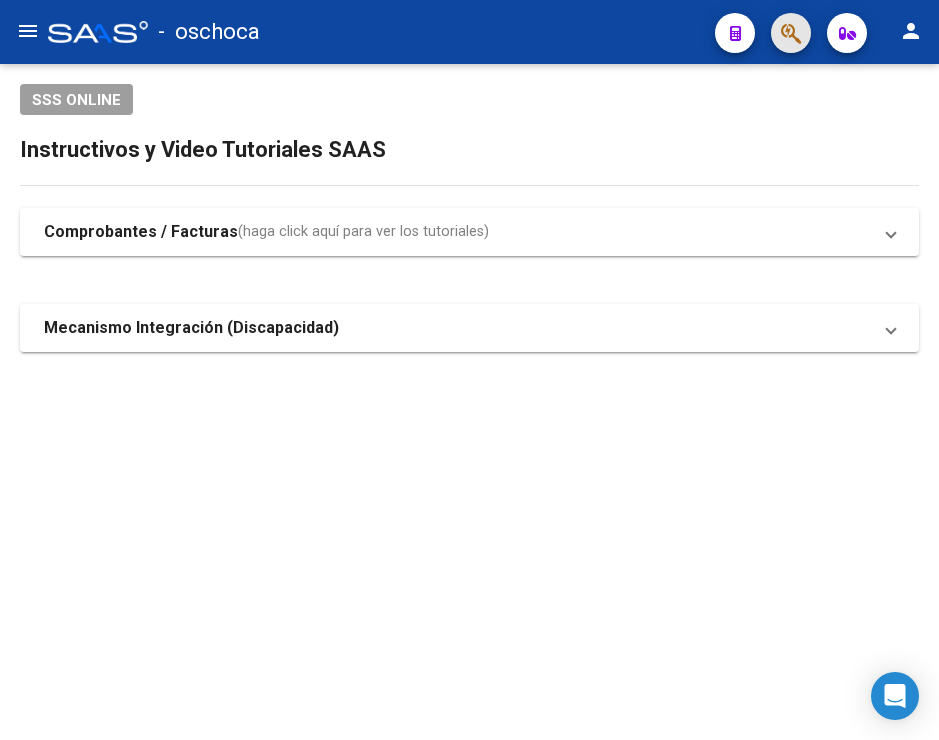 click 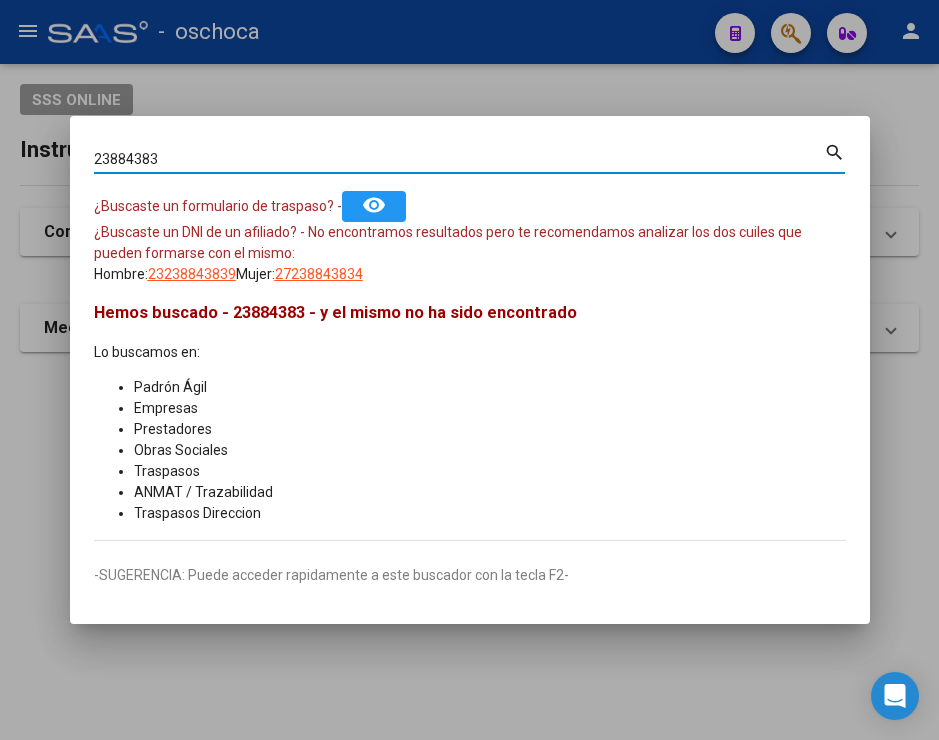 drag, startPoint x: 552, startPoint y: 147, endPoint x: 533, endPoint y: 133, distance: 23.600847 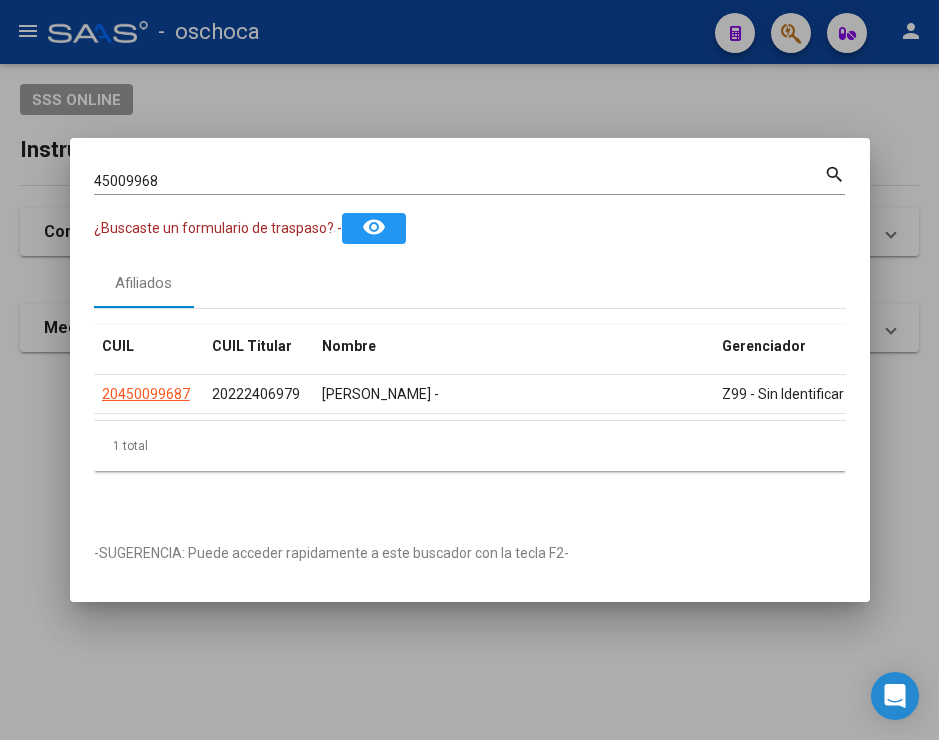 click on "45009968 Buscar (apellido, dni, cuil, nro traspaso, cuit, obra social)" at bounding box center (459, 181) 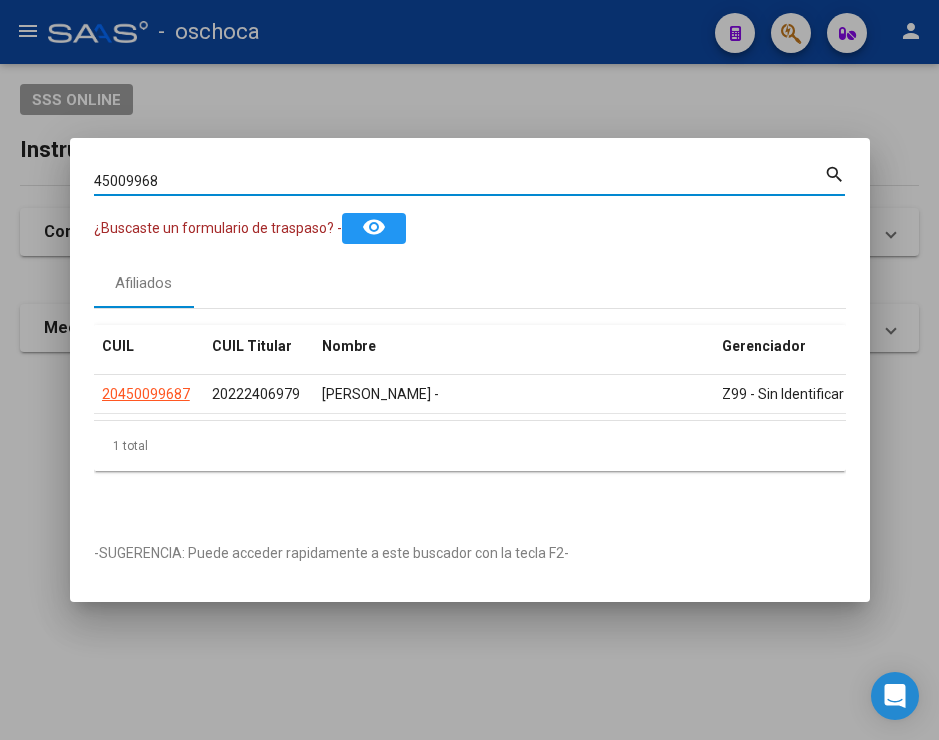 click on "45009968 Buscar (apellido, dni, cuil, nro traspaso, cuit, obra social)" at bounding box center (459, 181) 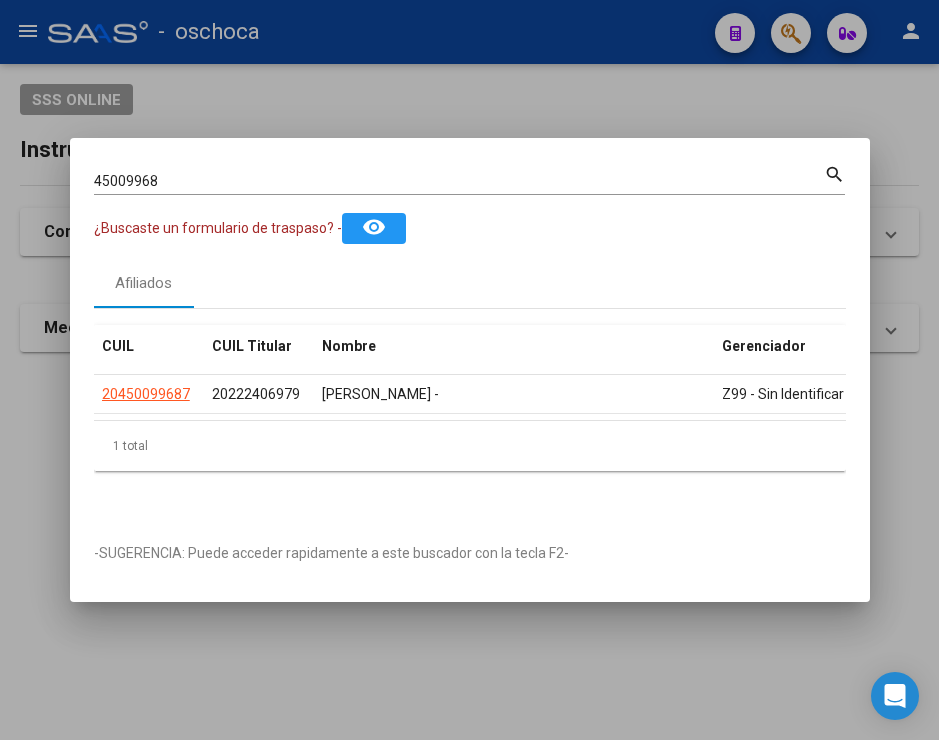 click on "45009968 Buscar (apellido, dni, cuil, nro traspaso, cuit, obra social)" at bounding box center [459, 181] 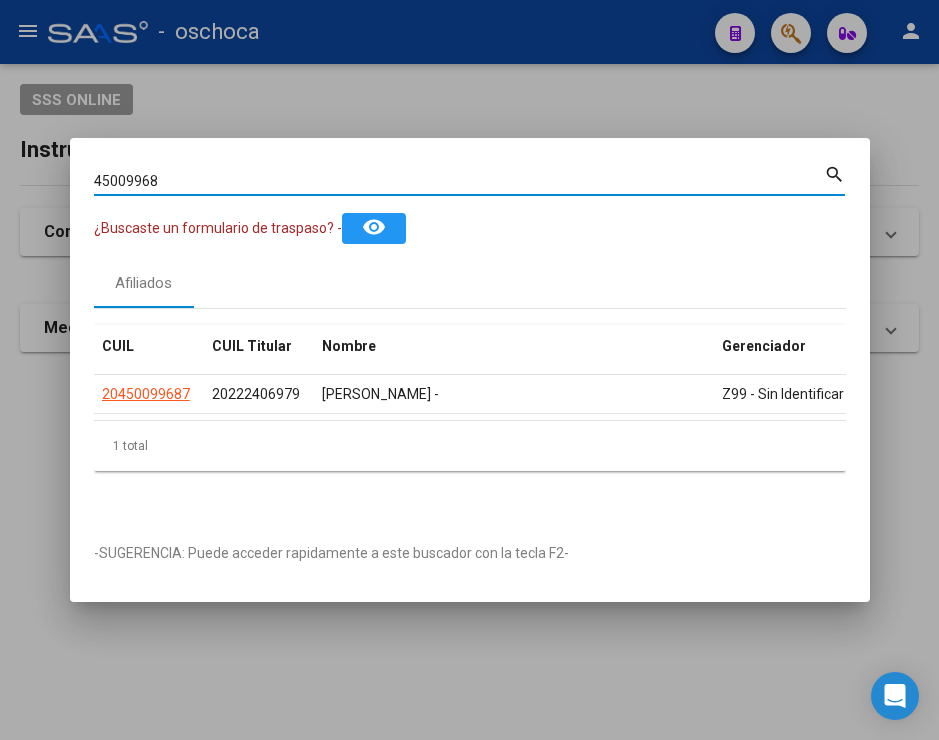 click on "45009968 Buscar (apellido, dni, cuil, nro traspaso, cuit, obra social)" at bounding box center [459, 181] 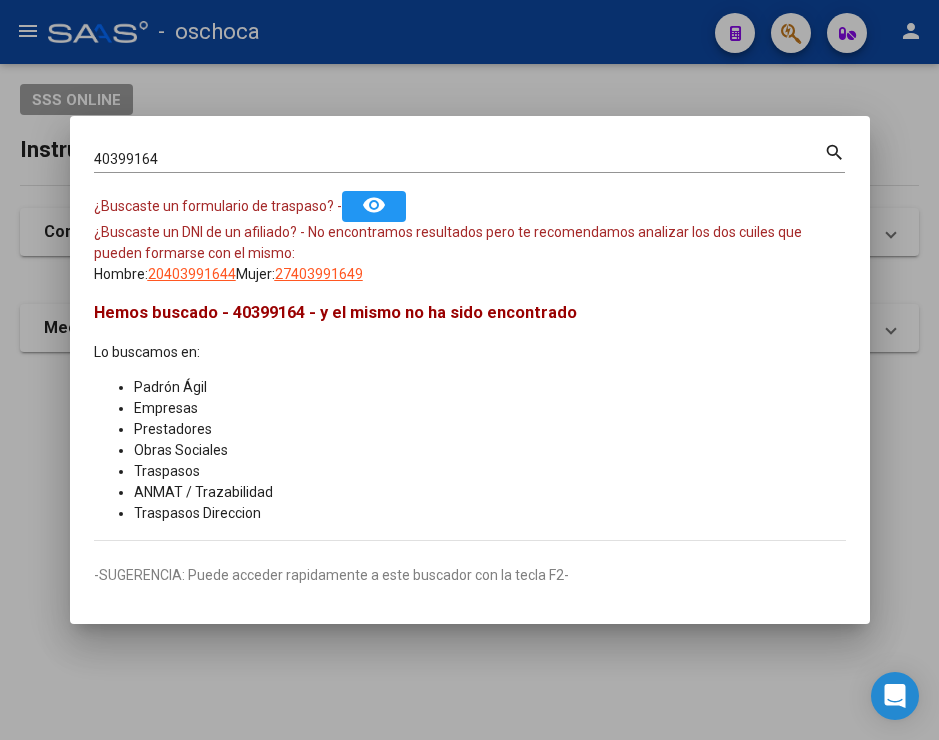 click on "40399164 Buscar (apellido, dni, [PERSON_NAME], nro traspaso, cuit, obra social)" at bounding box center (459, 159) 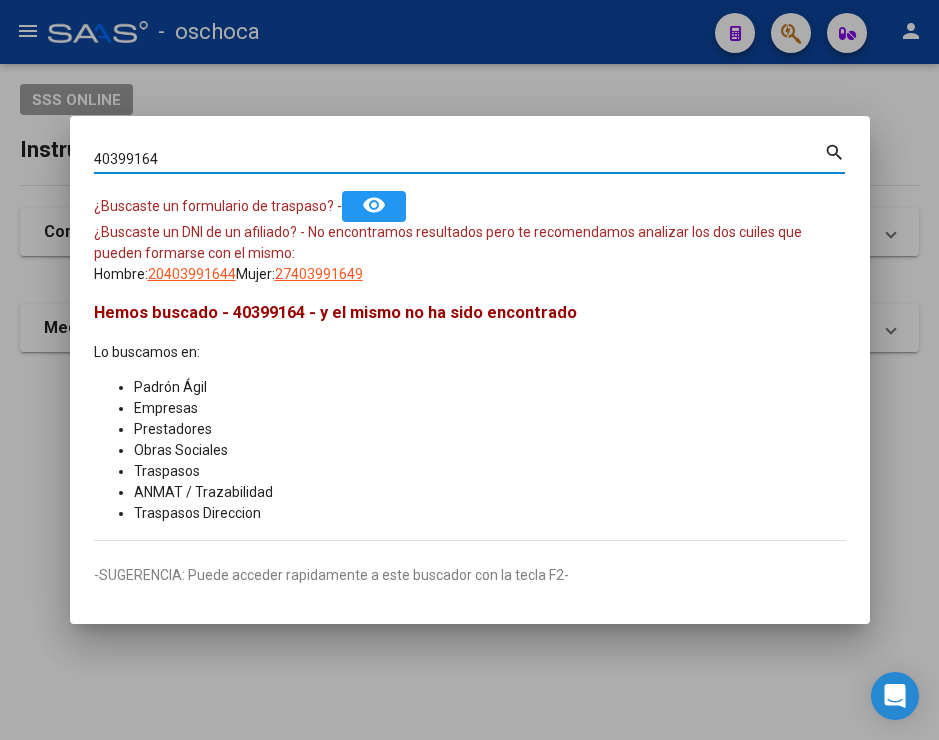 click on "40399164" at bounding box center (459, 159) 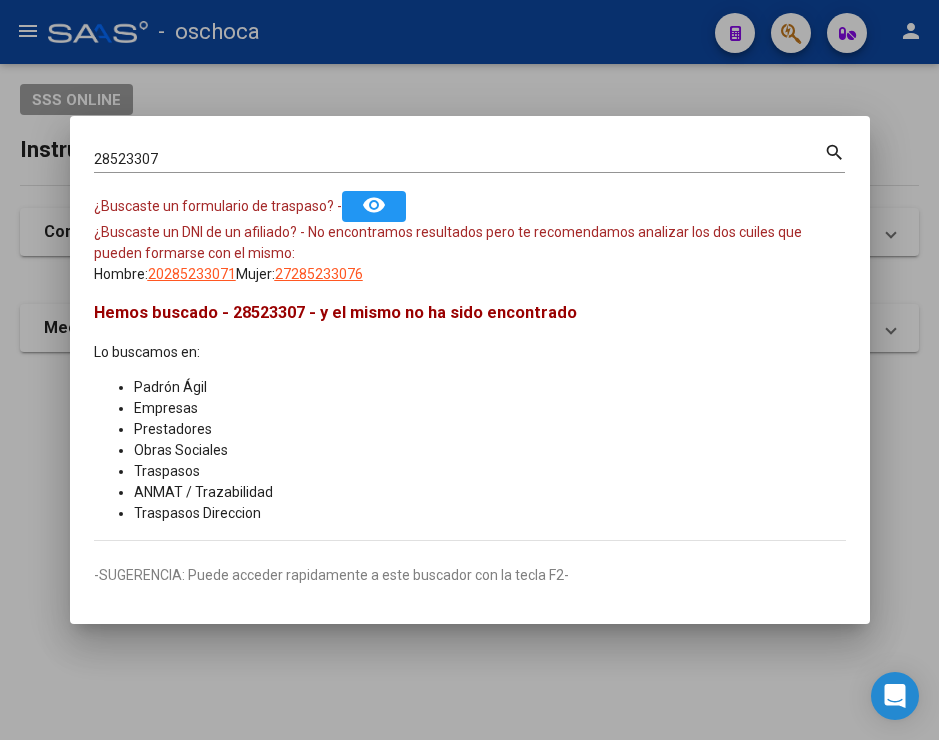 click on "28523307 Buscar (apellido, dni, cuil, nro traspaso, cuit, obra social) search ¿Buscaste un formulario de traspaso? -   remove_red_eye ¿Buscaste un DNI de un afiliado? - No encontramos resultados pero te recomendamos analizar los dos cuiles que pueden formarse con el mismo:  Hombre:  20285233071     Mujer:  27285233076 Hemos buscado - 28523307 - y el mismo no ha sido encontrado  Lo buscamos en:  Padrón Ágil Empresas Prestadores Obras Sociales Traspasos ANMAT / Trazabilidad Traspasos Direccion" at bounding box center (470, 340) 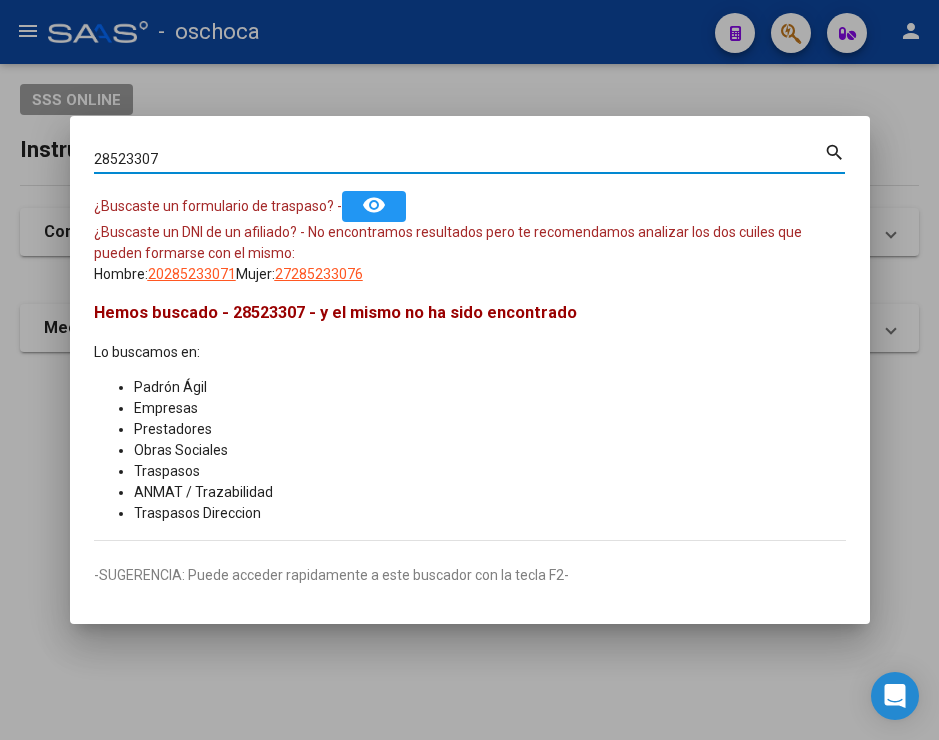 click on "28523307" at bounding box center (459, 159) 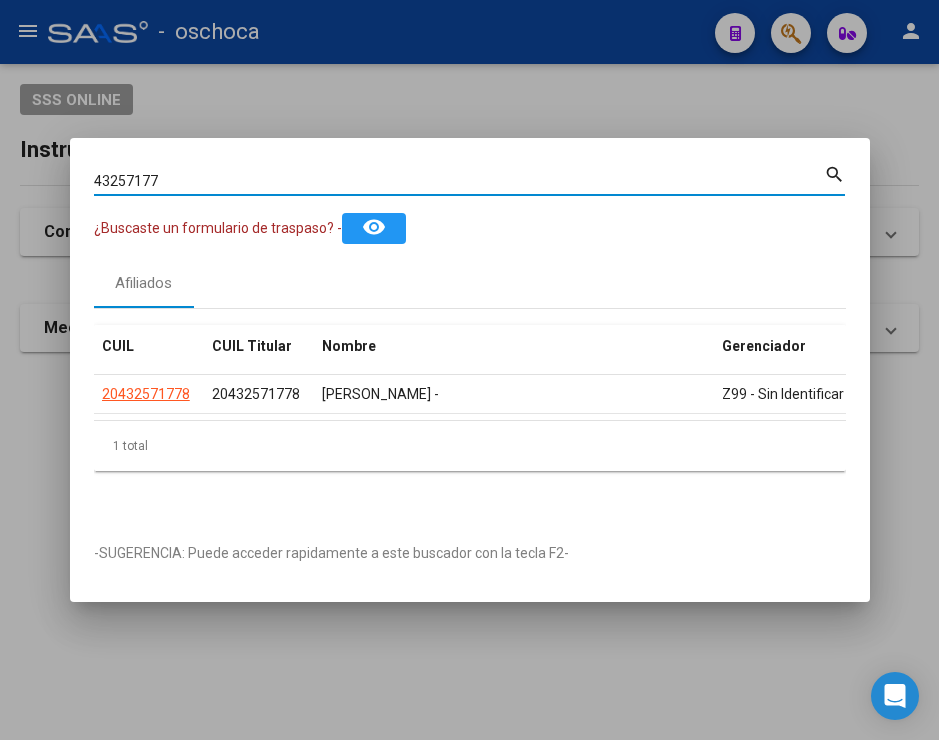 drag, startPoint x: 215, startPoint y: 176, endPoint x: 29, endPoint y: 142, distance: 189.08199 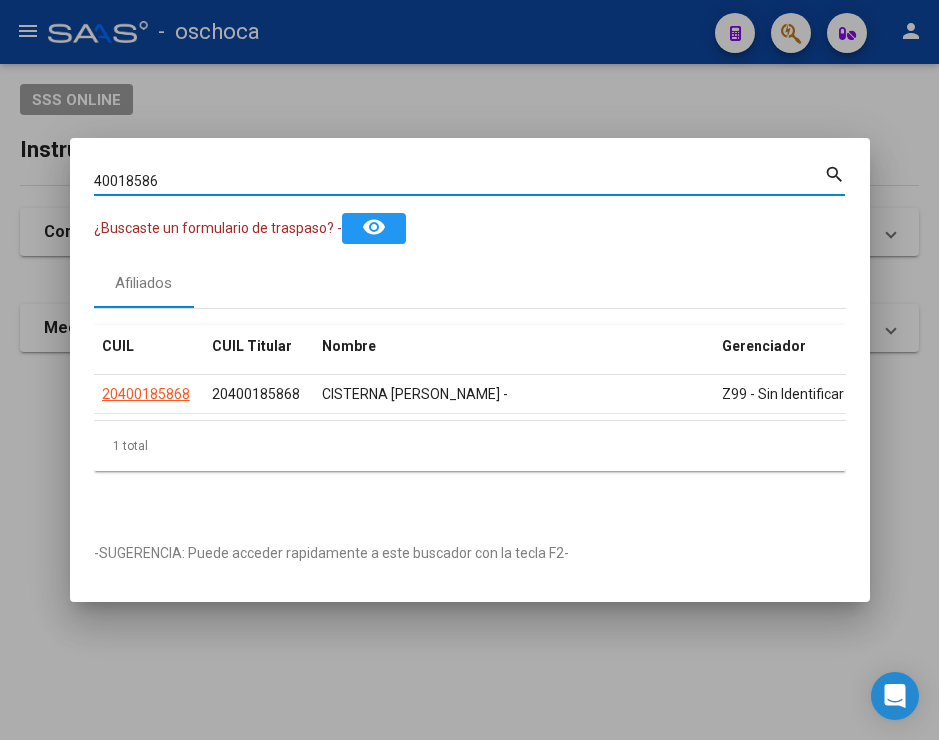 drag, startPoint x: 166, startPoint y: 170, endPoint x: -22, endPoint y: 140, distance: 190.37857 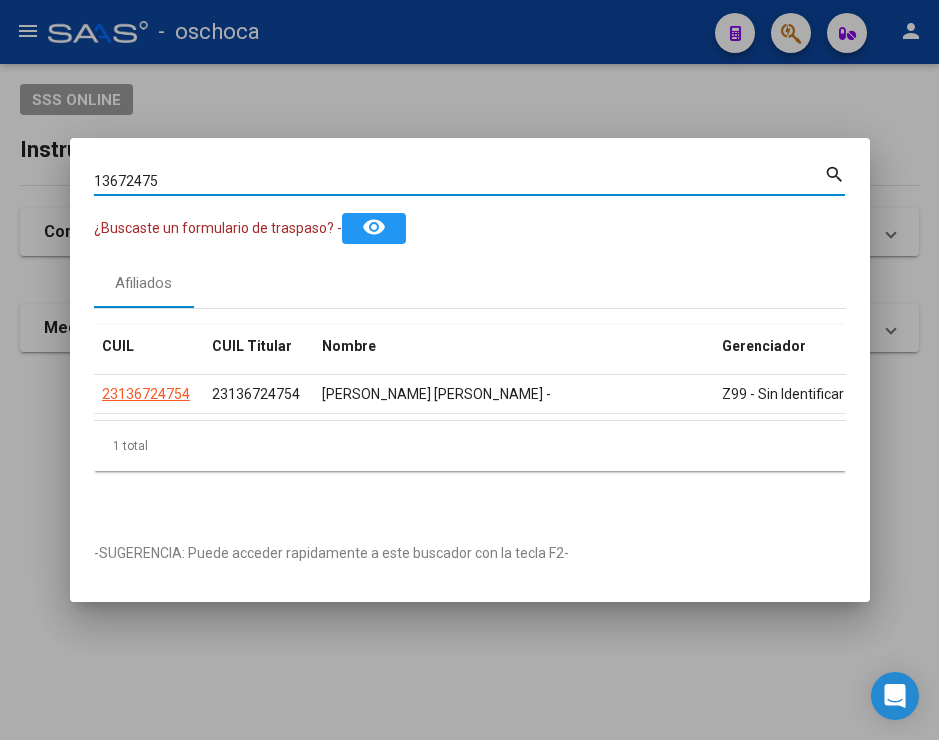 drag, startPoint x: 174, startPoint y: 168, endPoint x: -120, endPoint y: 130, distance: 296.44562 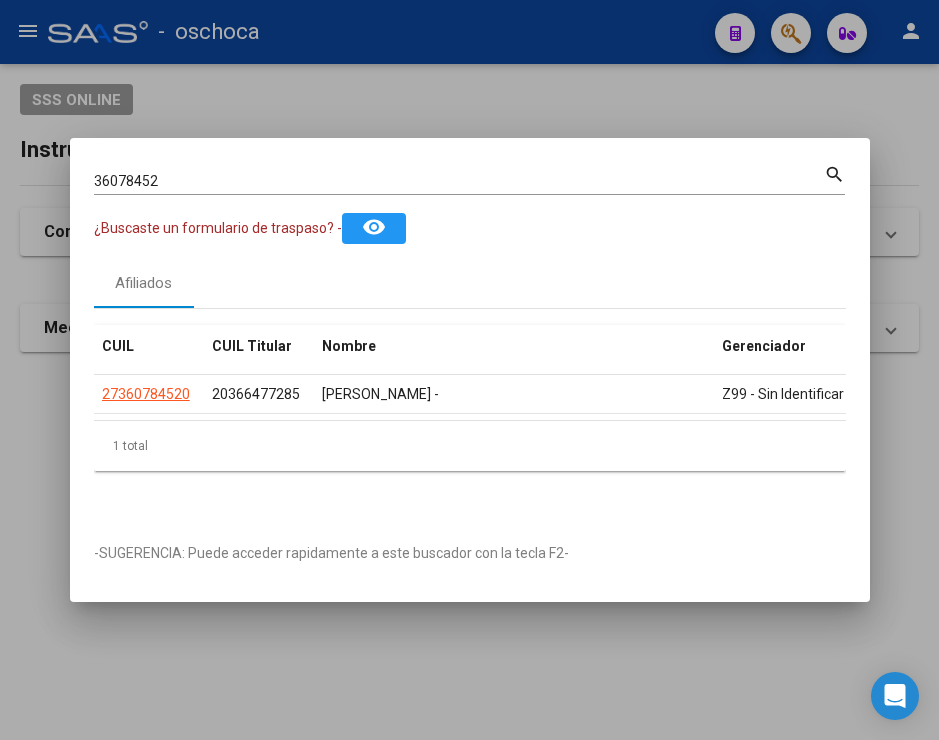 click on "36078452" at bounding box center [459, 181] 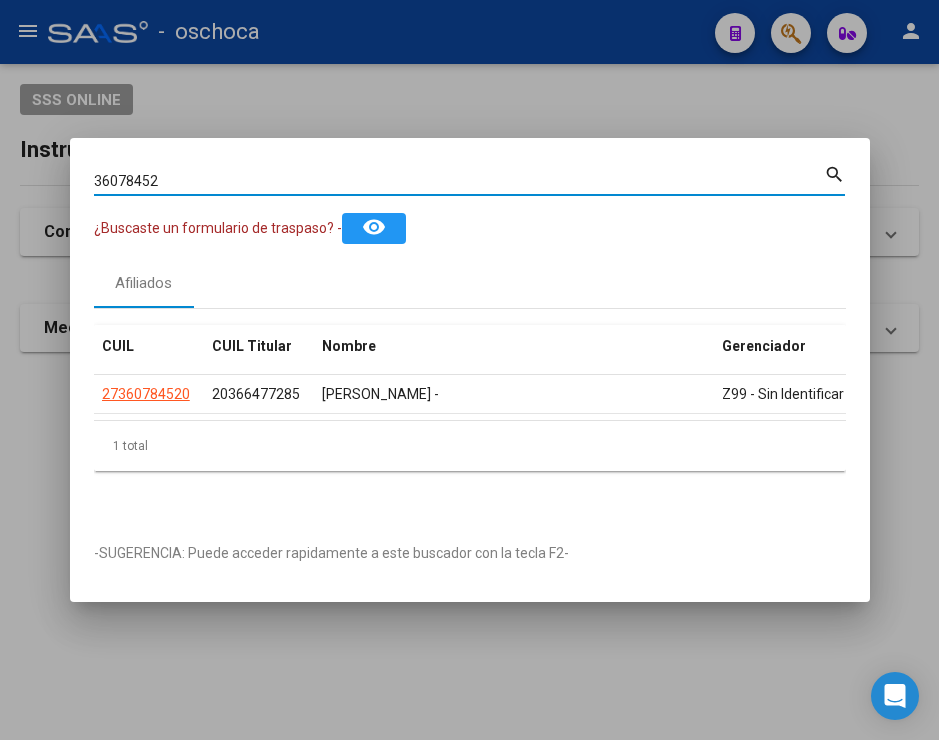 click on "36078452" at bounding box center (459, 181) 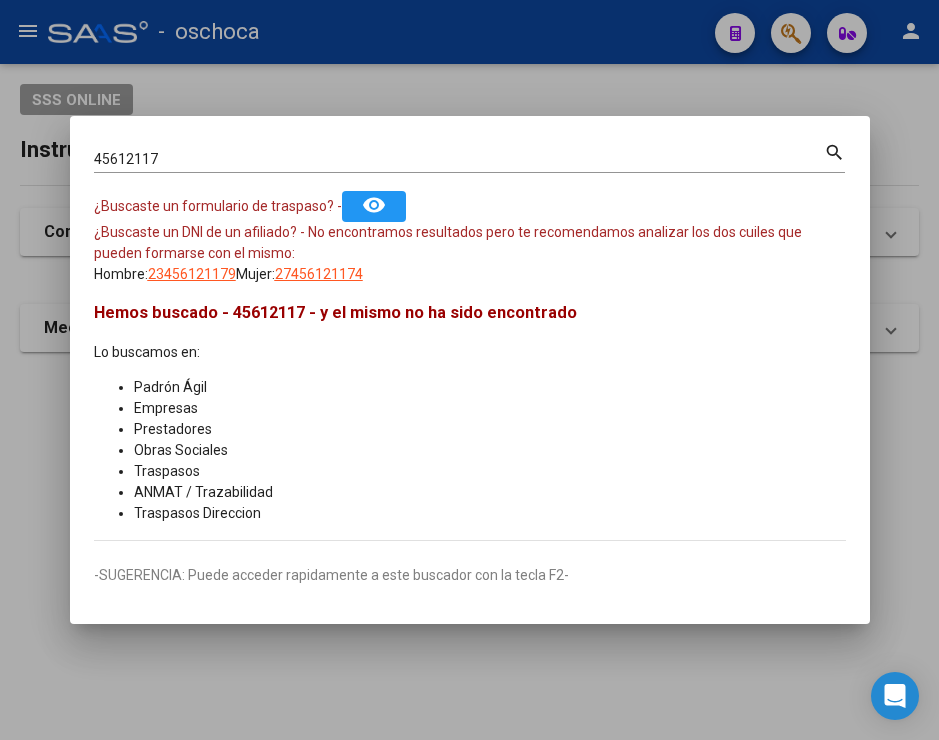 click on "45612117 Buscar (apellido, dni, [PERSON_NAME], [PERSON_NAME], cuit, obra social) search" at bounding box center [469, 156] 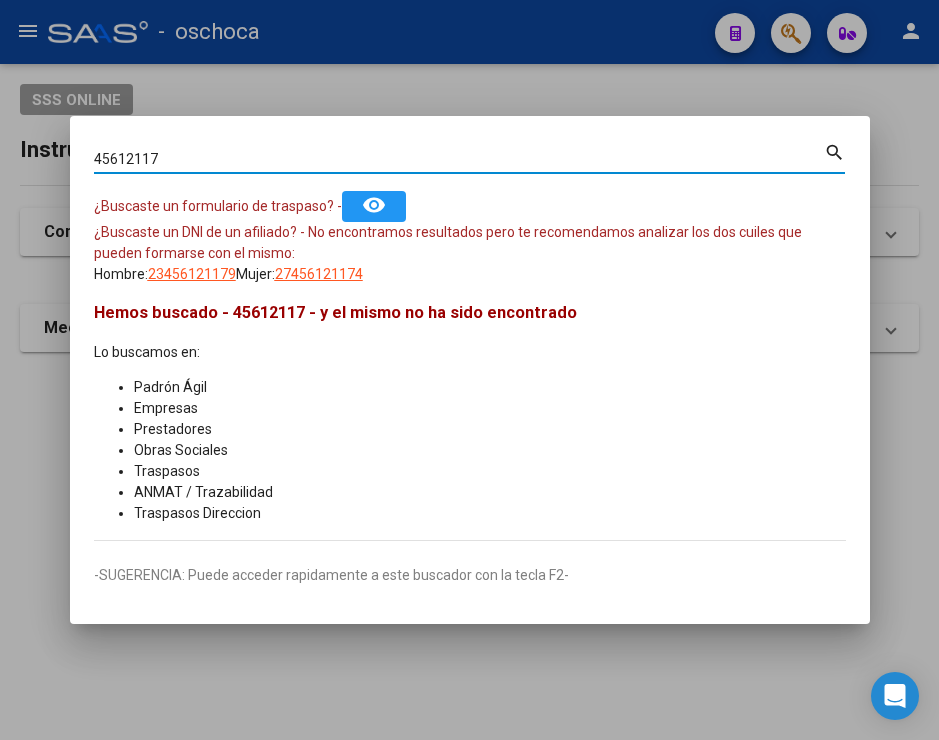 click on "45612117 Buscar (apellido, dni, [PERSON_NAME], [PERSON_NAME], cuit, obra social)" at bounding box center [459, 159] 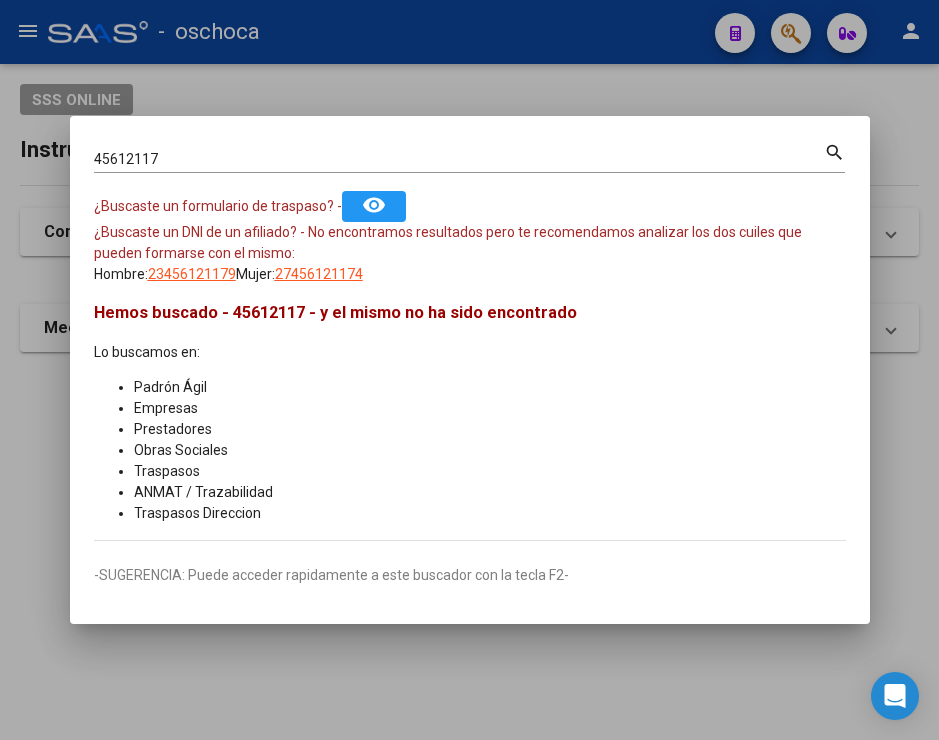 click on "45612117 Buscar (apellido, dni, [PERSON_NAME], [PERSON_NAME], cuit, obra social)" at bounding box center [459, 159] 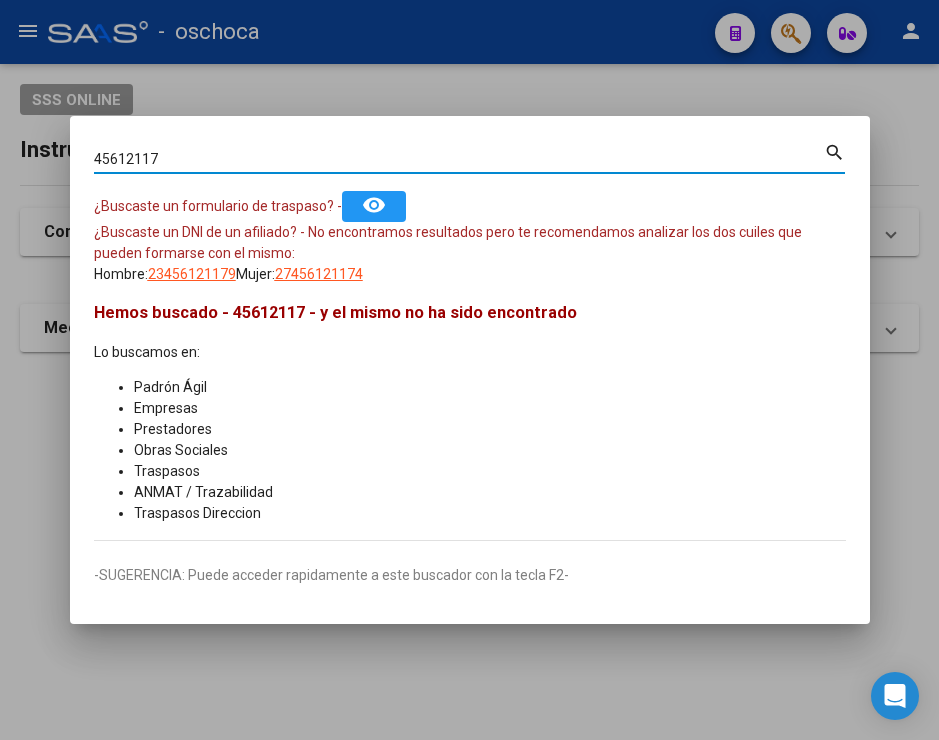 click on "45612117 Buscar (apellido, dni, [PERSON_NAME], [PERSON_NAME], cuit, obra social)" at bounding box center (459, 159) 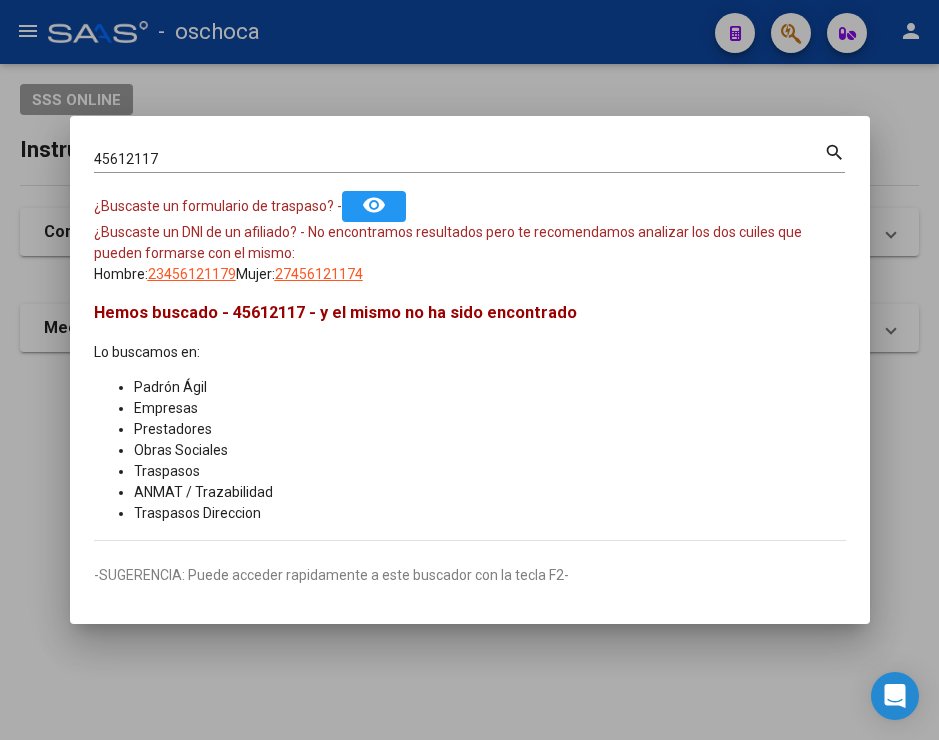 click on "45612117 Buscar (apellido, dni, [PERSON_NAME], [PERSON_NAME], cuit, obra social)" at bounding box center [459, 159] 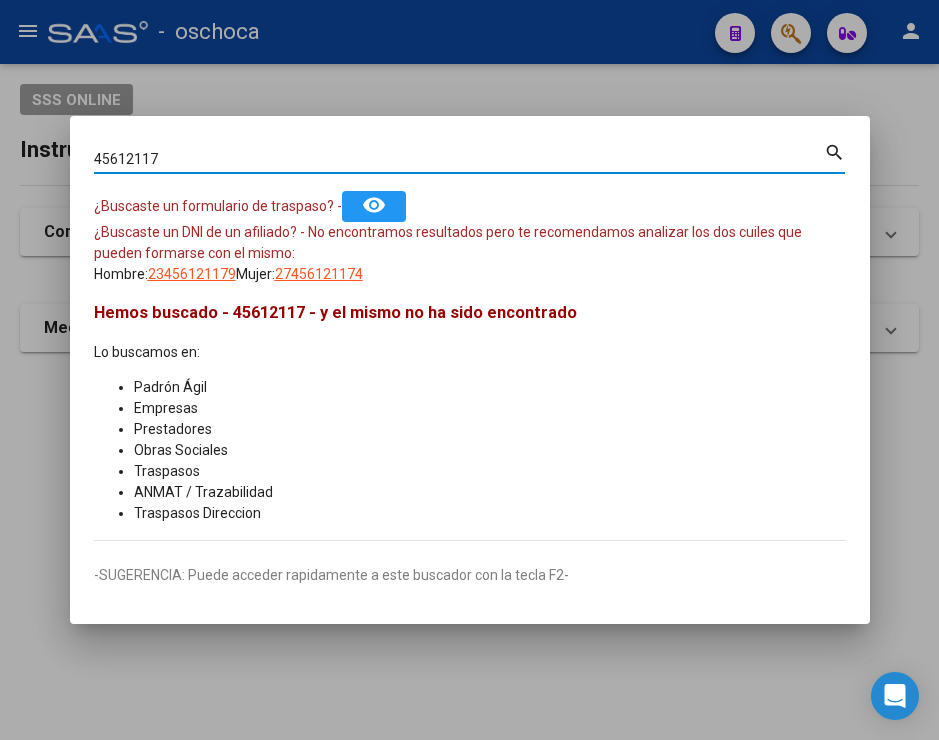 click on "45612117 Buscar (apellido, dni, [PERSON_NAME], [PERSON_NAME], cuit, obra social)" at bounding box center [459, 159] 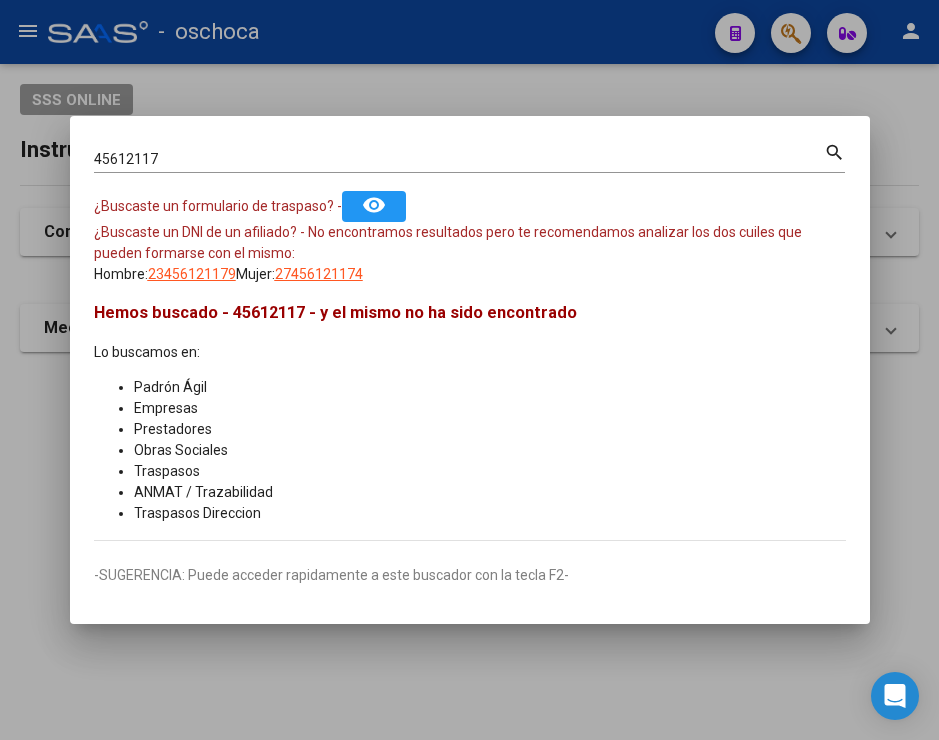 click on "45612117 Buscar (apellido, dni, [PERSON_NAME], [PERSON_NAME], cuit, obra social)" at bounding box center (459, 159) 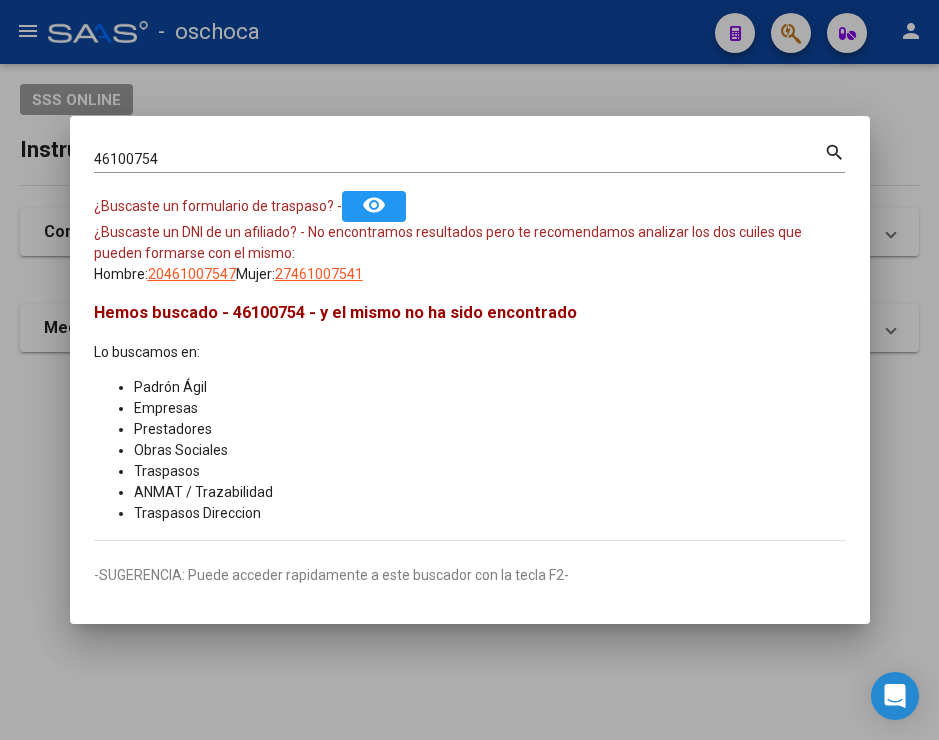 click on "46100754 Buscar (apellido, dni, [PERSON_NAME], nro traspaso, cuit, obra social) search" at bounding box center (469, 165) 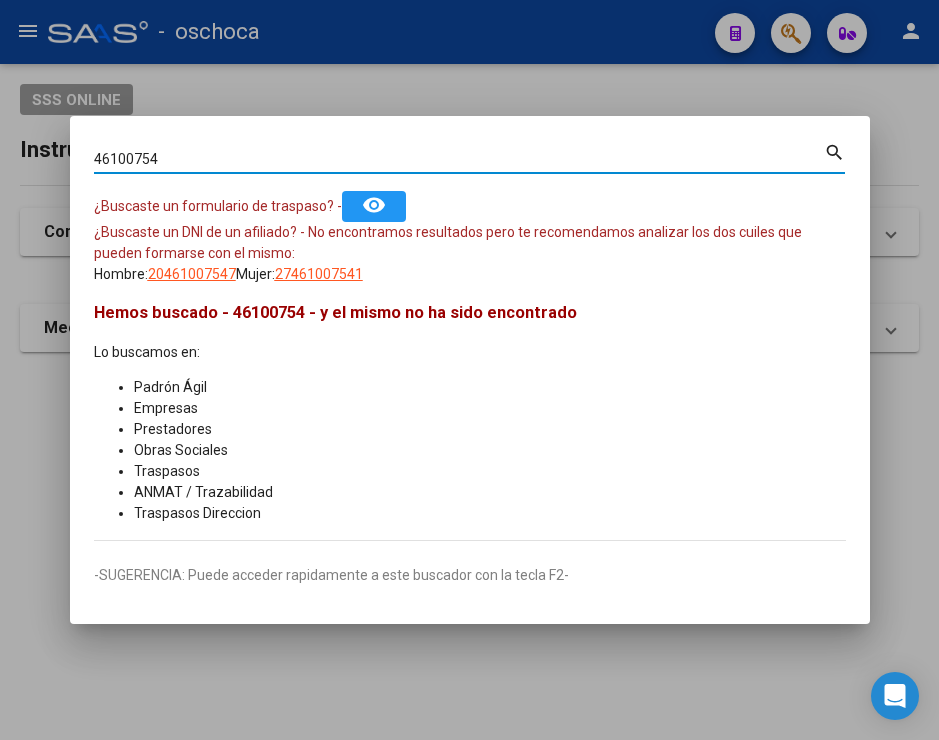 click on "46100754" at bounding box center [459, 159] 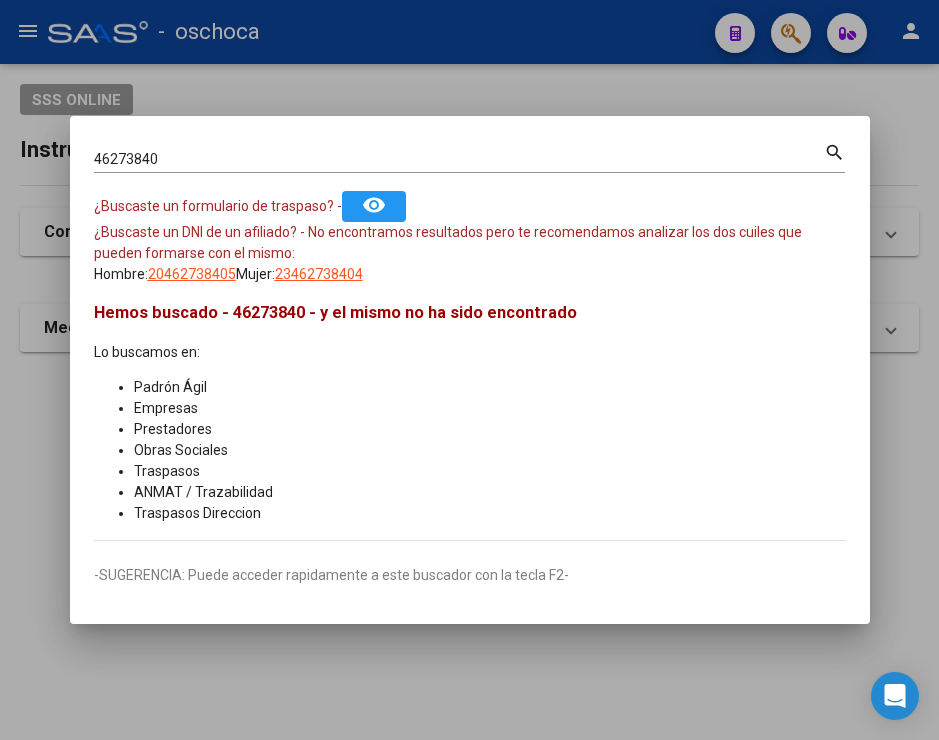 click on "46273840 Buscar (apellido, dni, [PERSON_NAME], [PERSON_NAME], cuit, obra social) search" at bounding box center (469, 156) 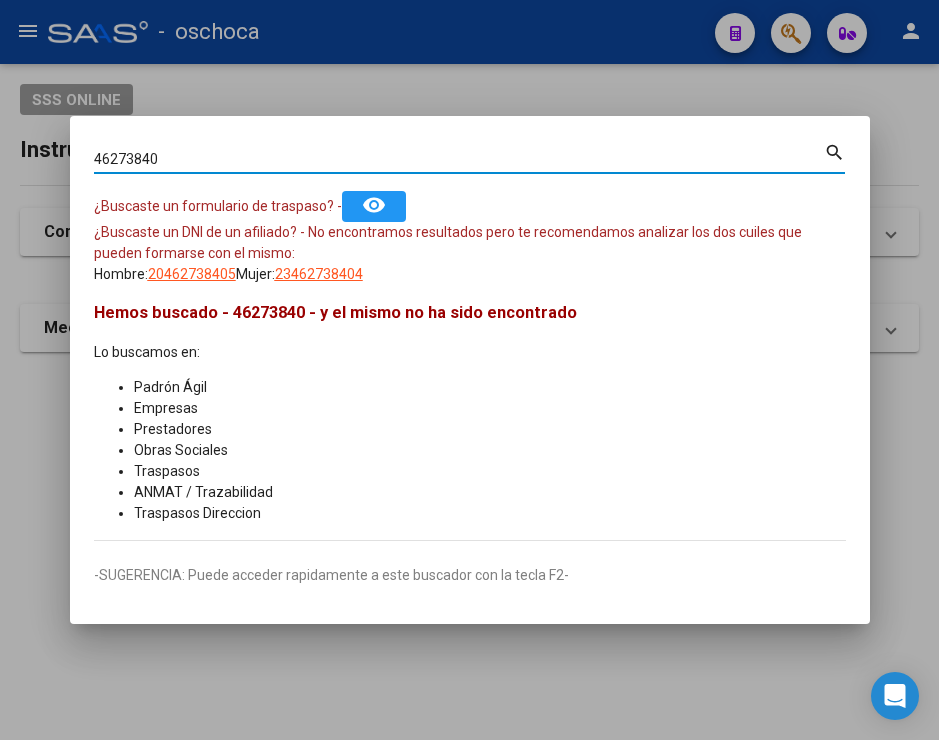 click on "46273840 Buscar (apellido, dni, [PERSON_NAME], [PERSON_NAME], cuit, obra social)" at bounding box center [459, 159] 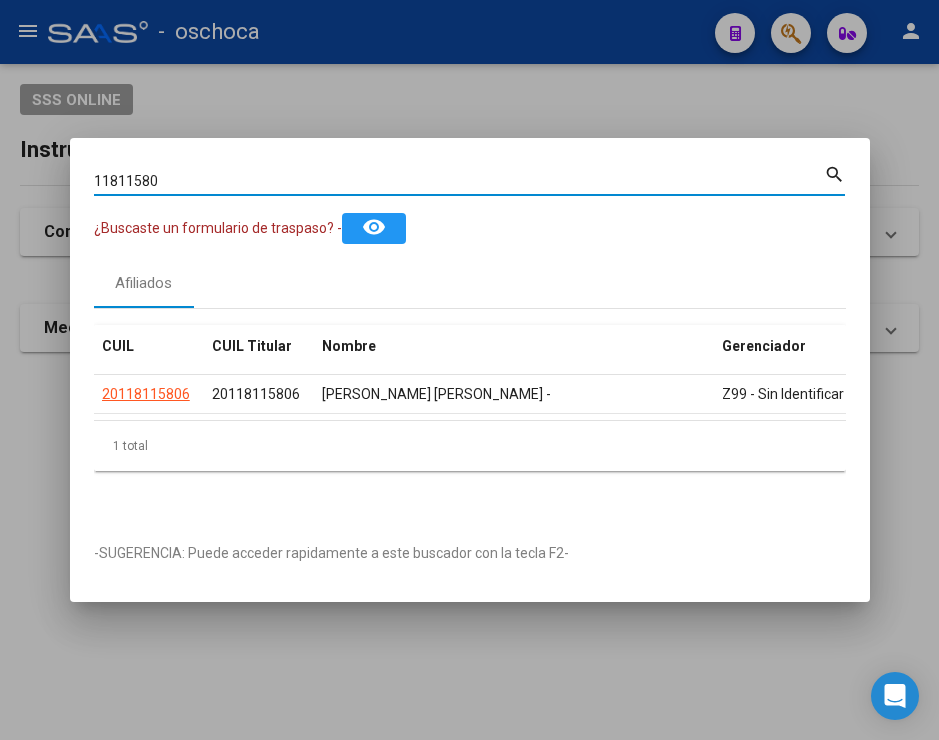 drag, startPoint x: 180, startPoint y: 173, endPoint x: -29, endPoint y: 148, distance: 210.4899 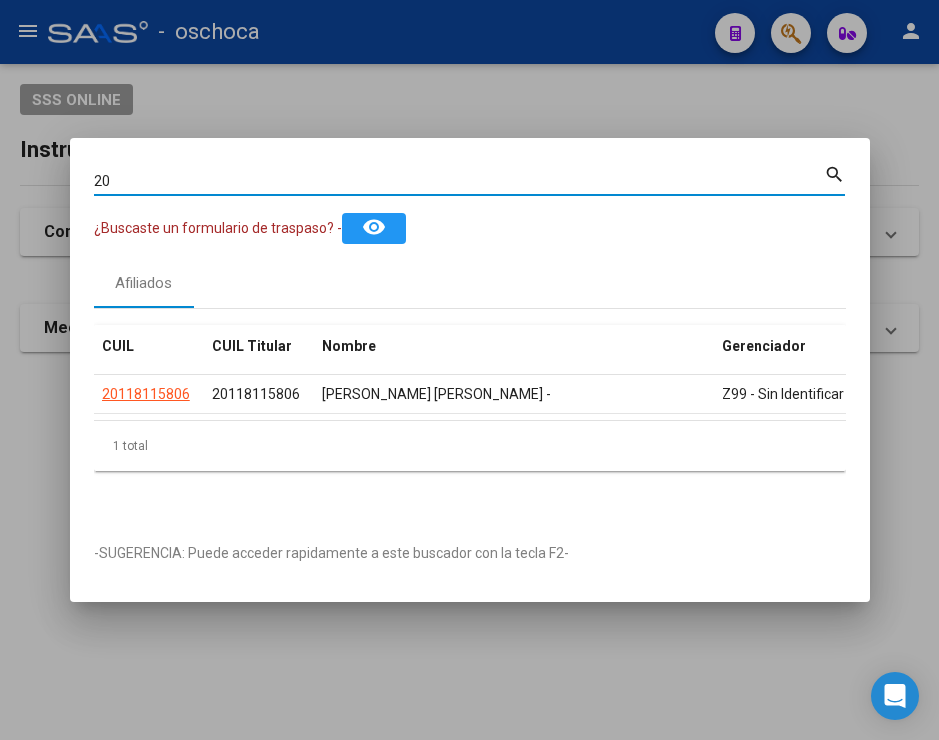 type on "2" 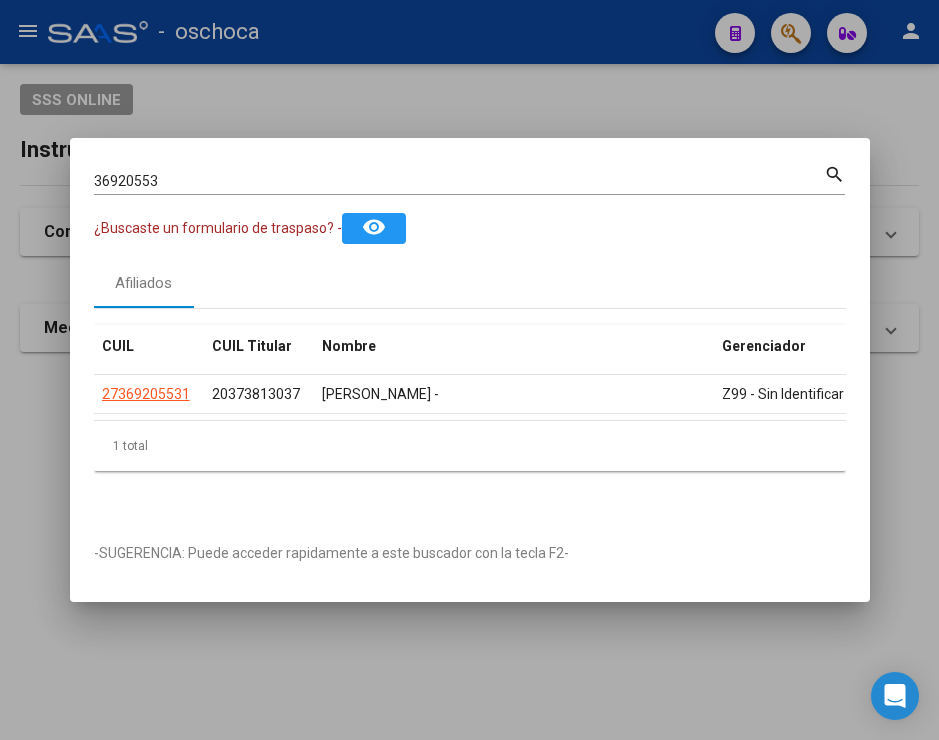 click on "36920553 Buscar (apellido, dni, cuil, nro traspaso, cuit, obra social) search ¿Buscaste un formulario de traspaso? -   remove_red_eye Afiliados CUIL CUIL Titular Nombre Gerenciador Activo 27369205531 20373813037  [PERSON_NAME]                   -  Z99 - Sin Identificar  1 total   1  -SUGERENCIA: Puede acceder rapidamente a este buscador con la tecla F2-" at bounding box center (469, 370) 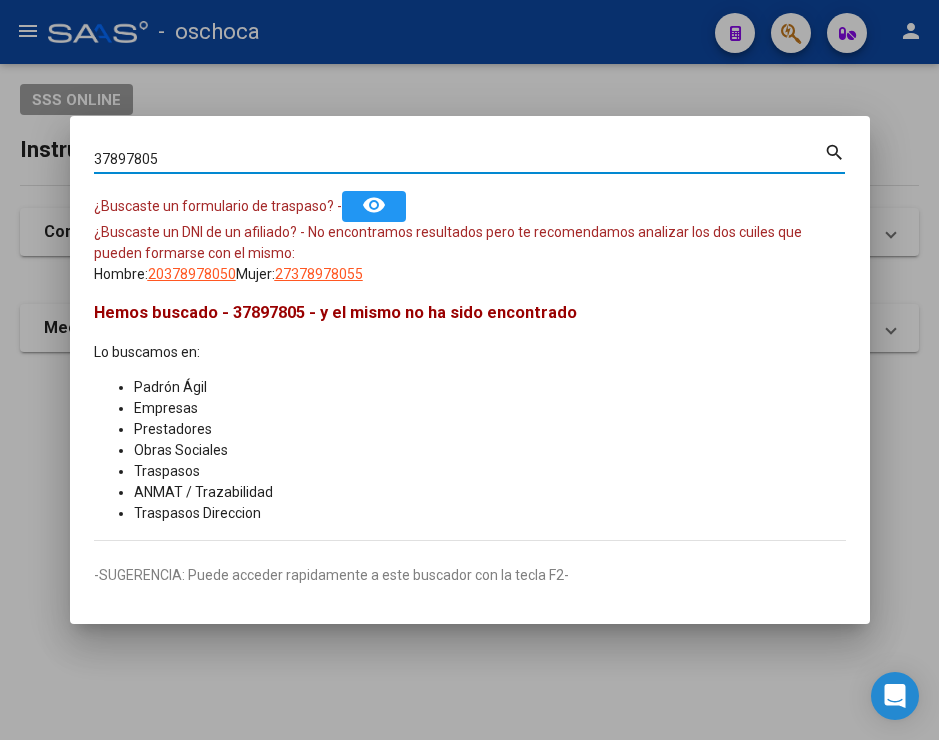 click on "37897805" at bounding box center [459, 159] 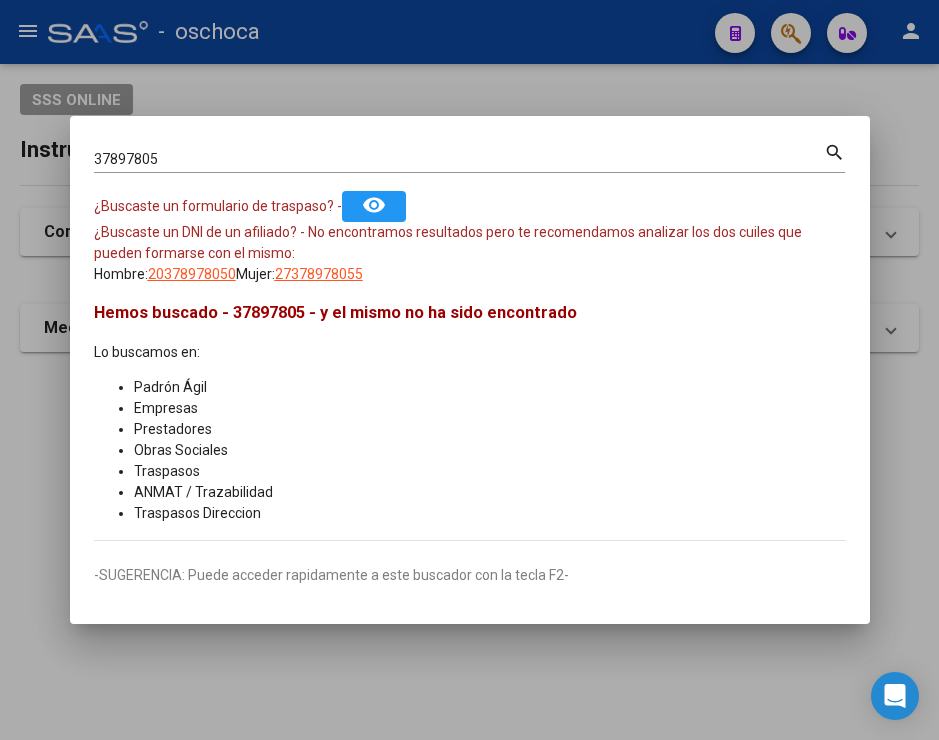 click on "37897805 Buscar (apellido, dni, cuil, nro traspaso, cuit, obra social) search ¿Buscaste un formulario de traspaso? -   remove_red_eye ¿Buscaste un DNI de un afiliado? - No encontramos resultados pero te recomendamos analizar los dos cuiles que pueden formarse con el mismo:  Hombre:  20378978050     Mujer:  27378978055 Hemos buscado - 37897805 - y el mismo no ha sido encontrado  Lo buscamos en:  Padrón Ágil Empresas Prestadores Obras Sociales Traspasos ANMAT / Trazabilidad Traspasos Direccion -SUGERENCIA: Puede acceder rapidamente a este buscador con la tecla F2-" at bounding box center [470, 370] 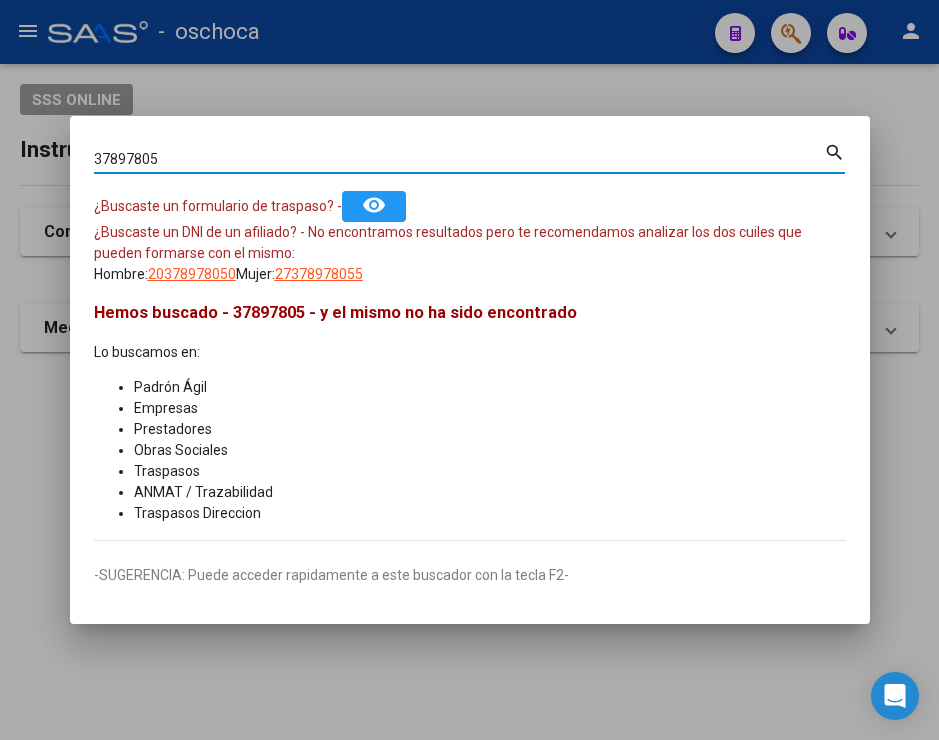 drag, startPoint x: 174, startPoint y: 156, endPoint x: -137, endPoint y: 147, distance: 311.1302 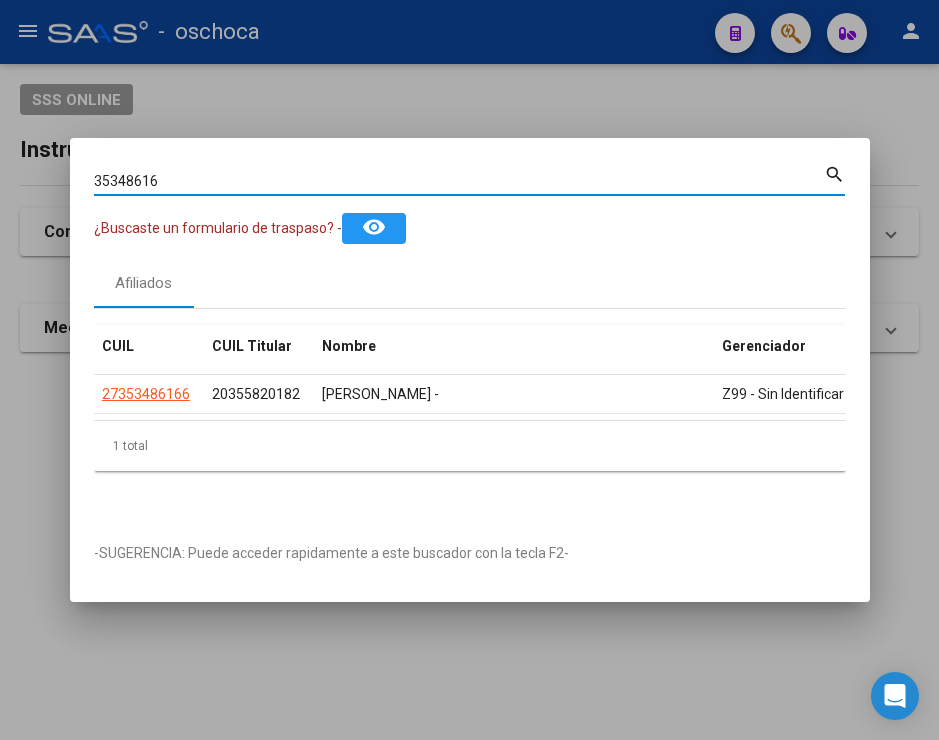 drag, startPoint x: 162, startPoint y: 177, endPoint x: 47, endPoint y: 154, distance: 117.27745 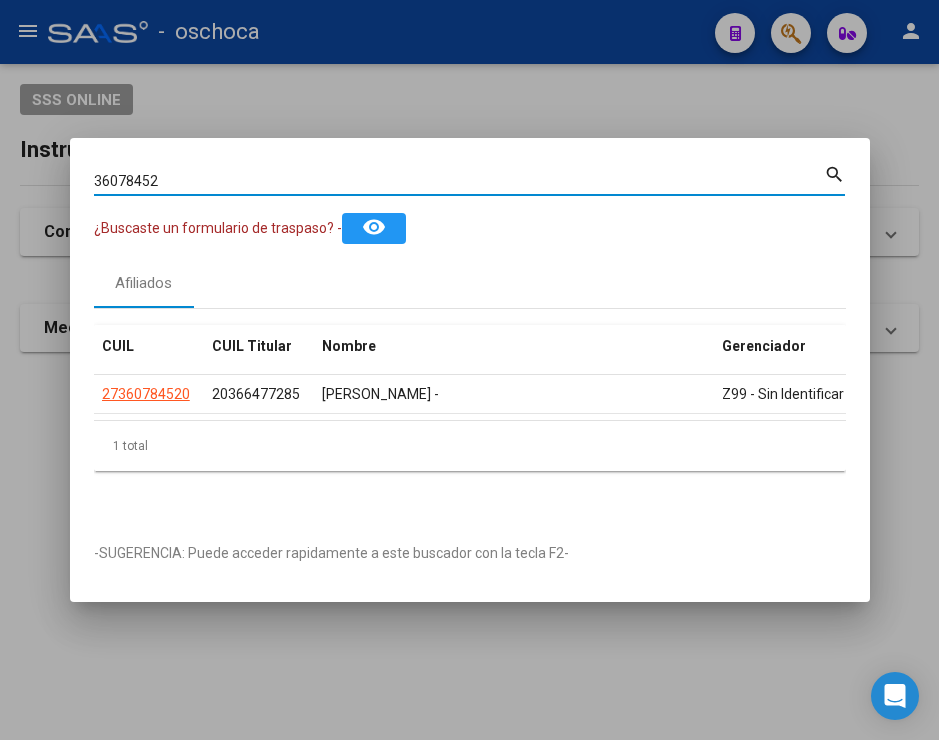 drag, startPoint x: 179, startPoint y: 173, endPoint x: 12, endPoint y: 135, distance: 171.2688 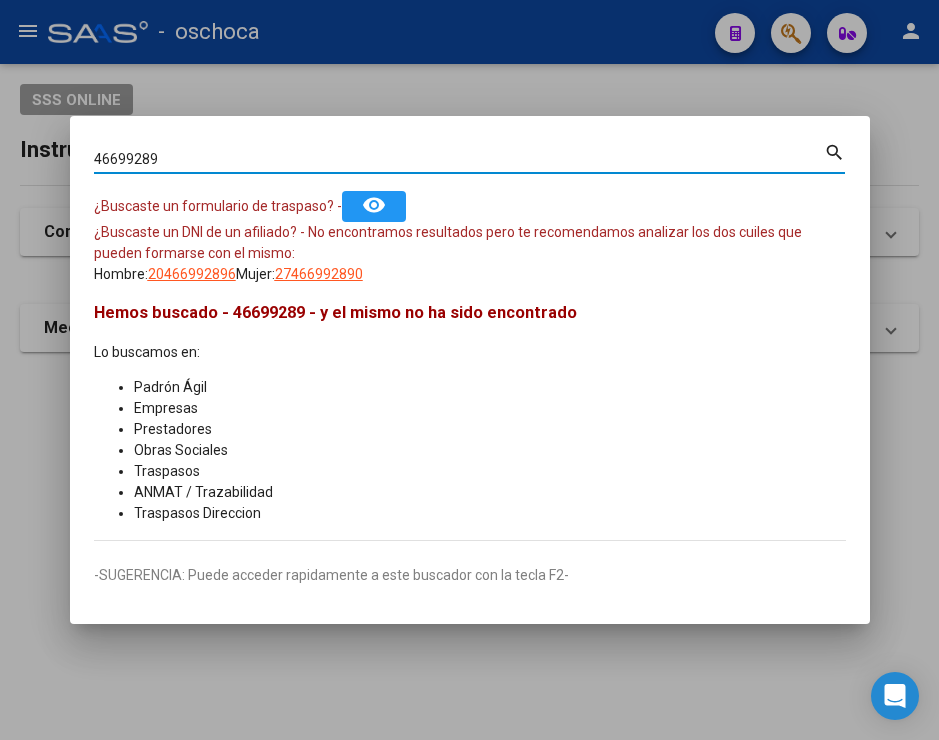 click on "46699289" at bounding box center [459, 159] 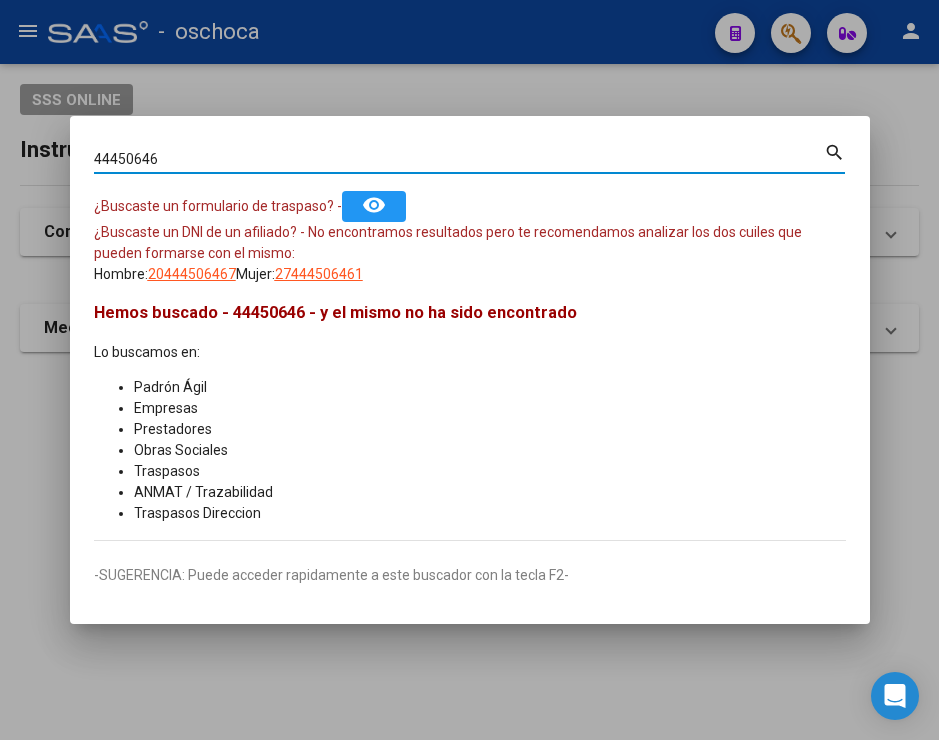 drag, startPoint x: 177, startPoint y: 157, endPoint x: 35, endPoint y: 142, distance: 142.79005 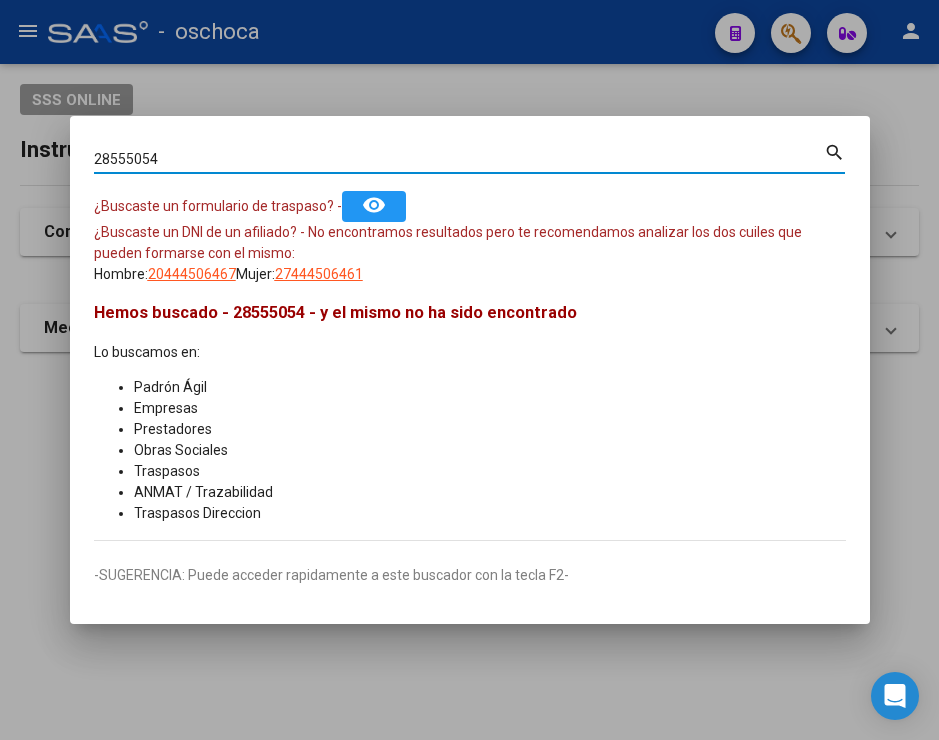 type on "28555054" 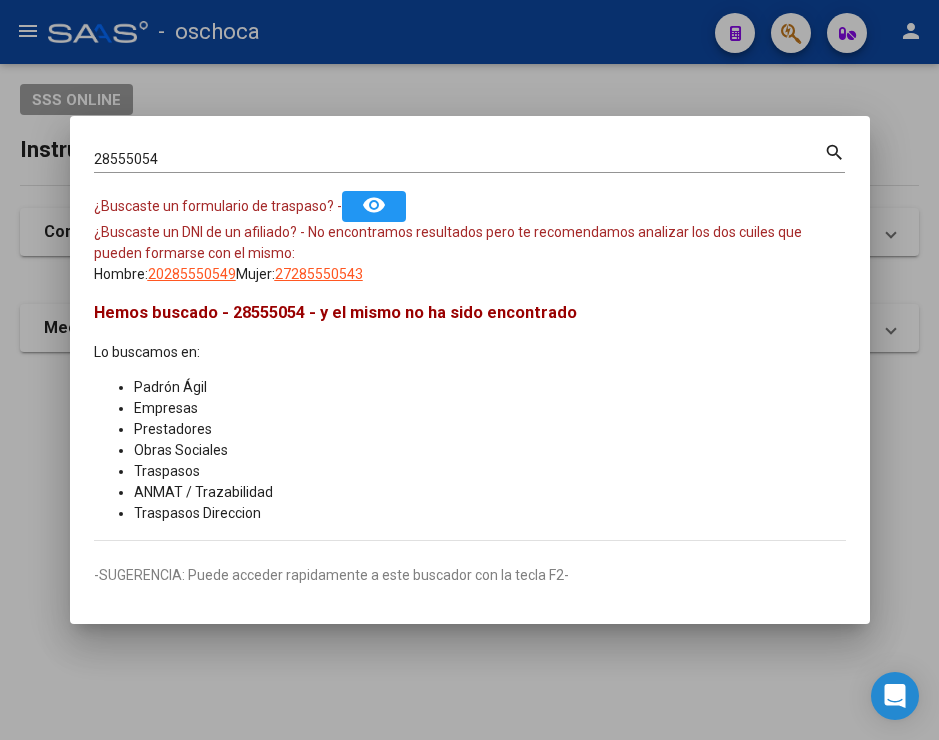 click at bounding box center [469, 370] 